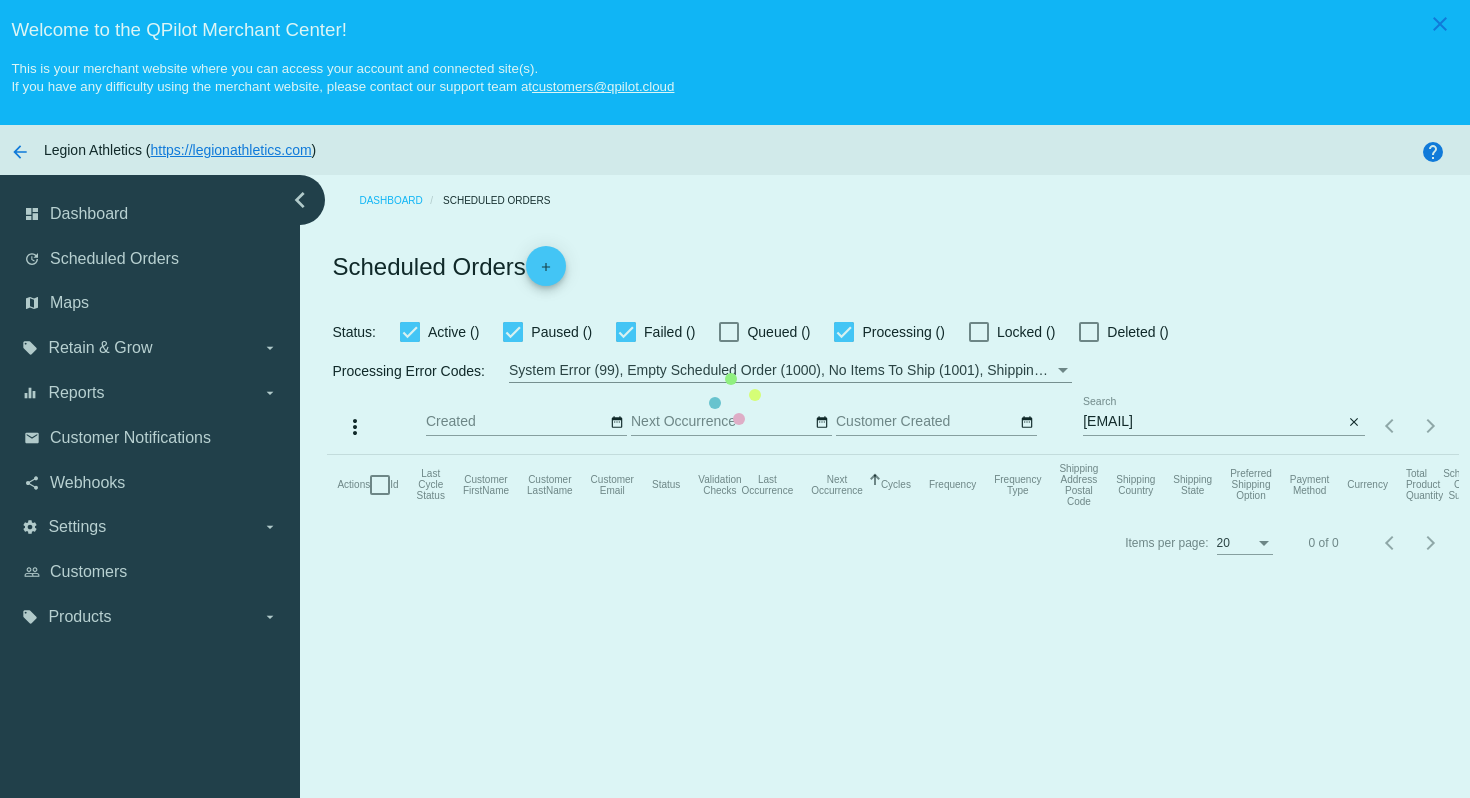 scroll, scrollTop: 0, scrollLeft: 0, axis: both 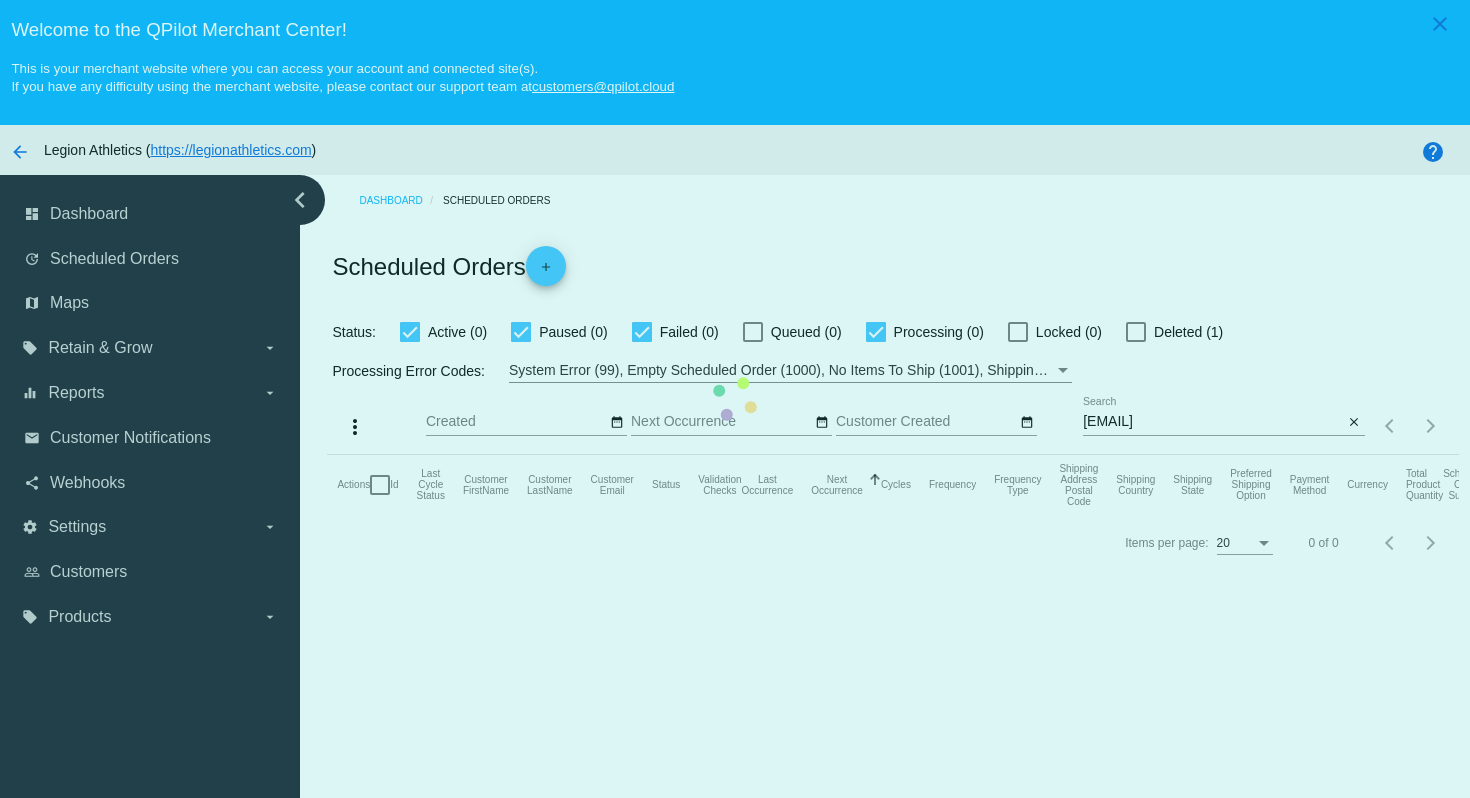 click on "Actions
Id   Last Cycle Status   Customer FirstName   Customer LastName   Customer Email   Status   Validation Checks   Last Occurrence   Next Occurrence   Sorted by NextOccurrenceUtc ascending  Cycles   Frequency   Frequency Type   Shipping Address Postal Code
Shipping Country
Shipping State
Preferred Shipping Option
Payment Method   Currency   Total Product Quantity   Scheduled Order Subtotal
Scheduled Order LTV" 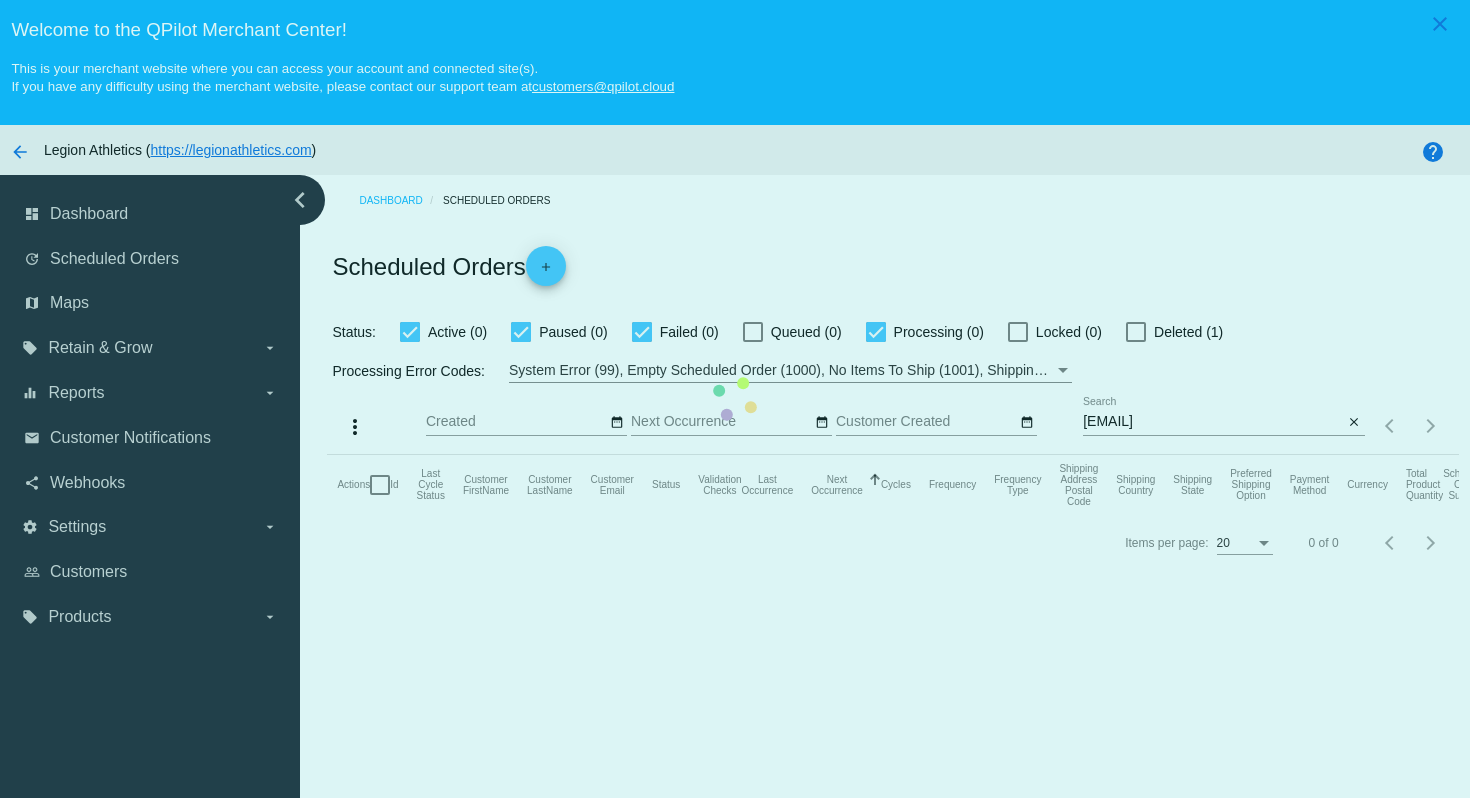 click on "Actions
Id   Last Cycle Status   Customer FirstName   Customer LastName   Customer Email   Status   Validation Checks   Last Occurrence   Next Occurrence   Sorted by NextOccurrenceUtc ascending  Cycles   Frequency   Frequency Type   Shipping Address Postal Code
Shipping Country
Shipping State
Preferred Shipping Option
Payment Method   Currency   Total Product Quantity   Scheduled Order Subtotal
Scheduled Order LTV" 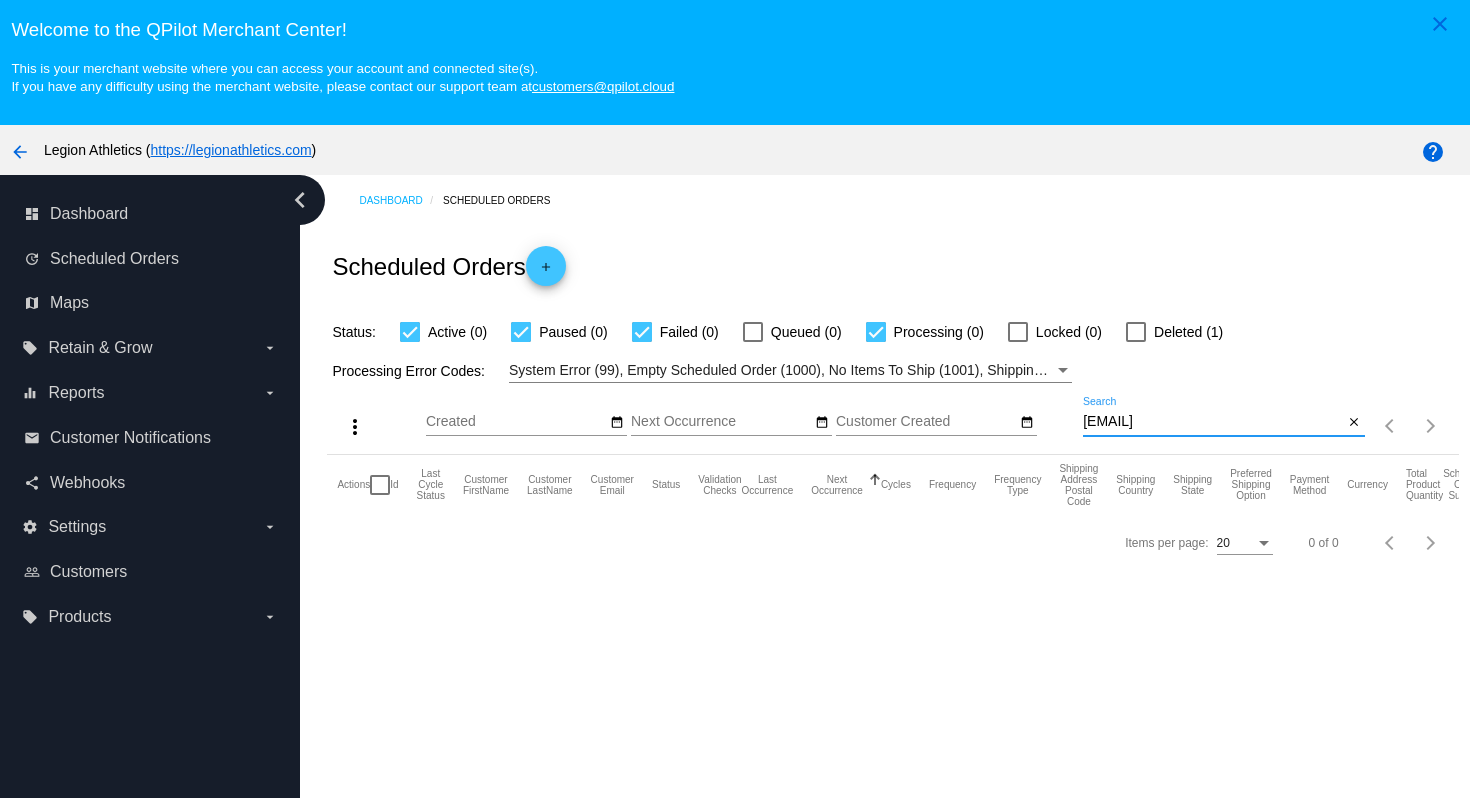 drag, startPoint x: 1256, startPoint y: 425, endPoint x: 1246, endPoint y: 388, distance: 38.327538 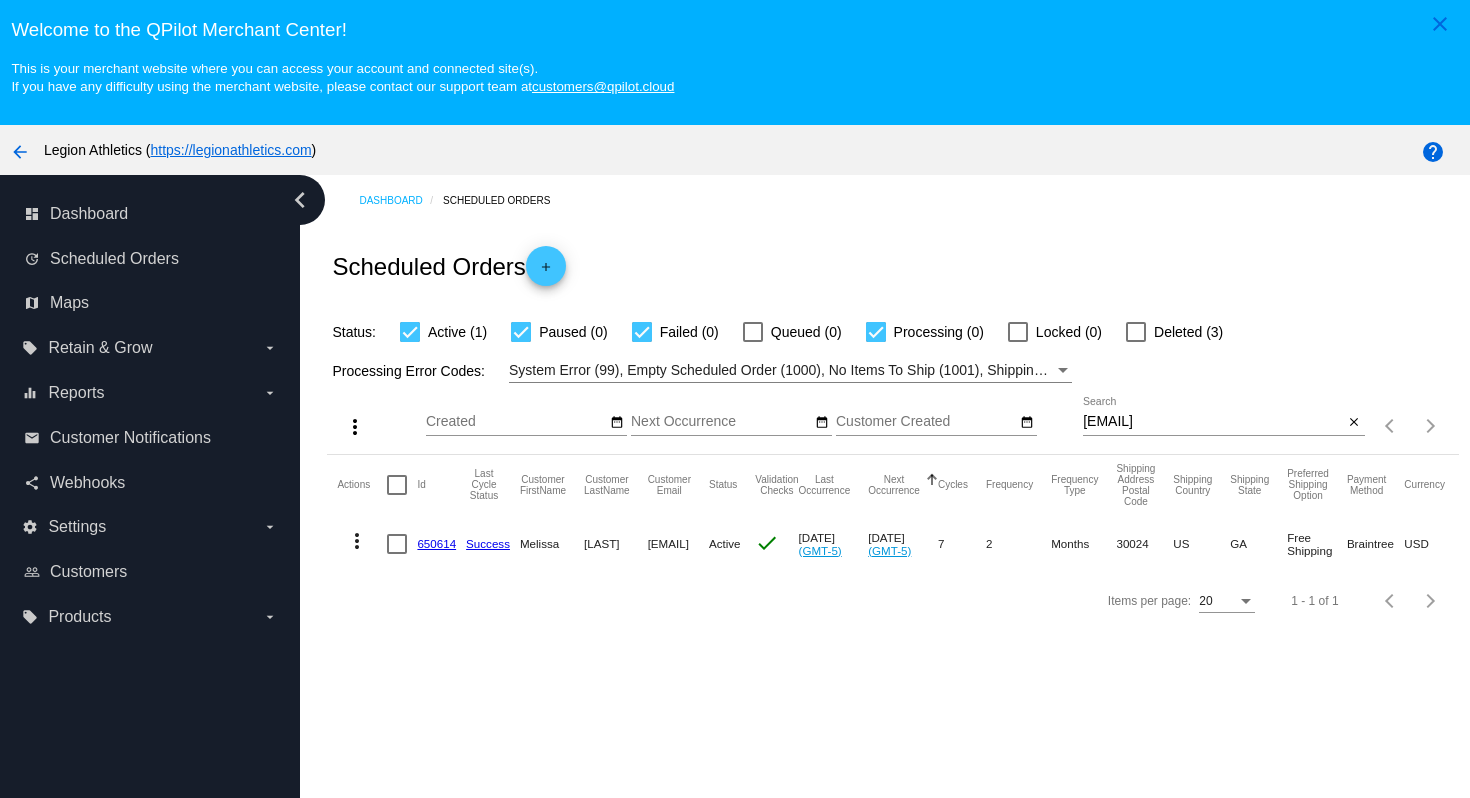 click on "650614" 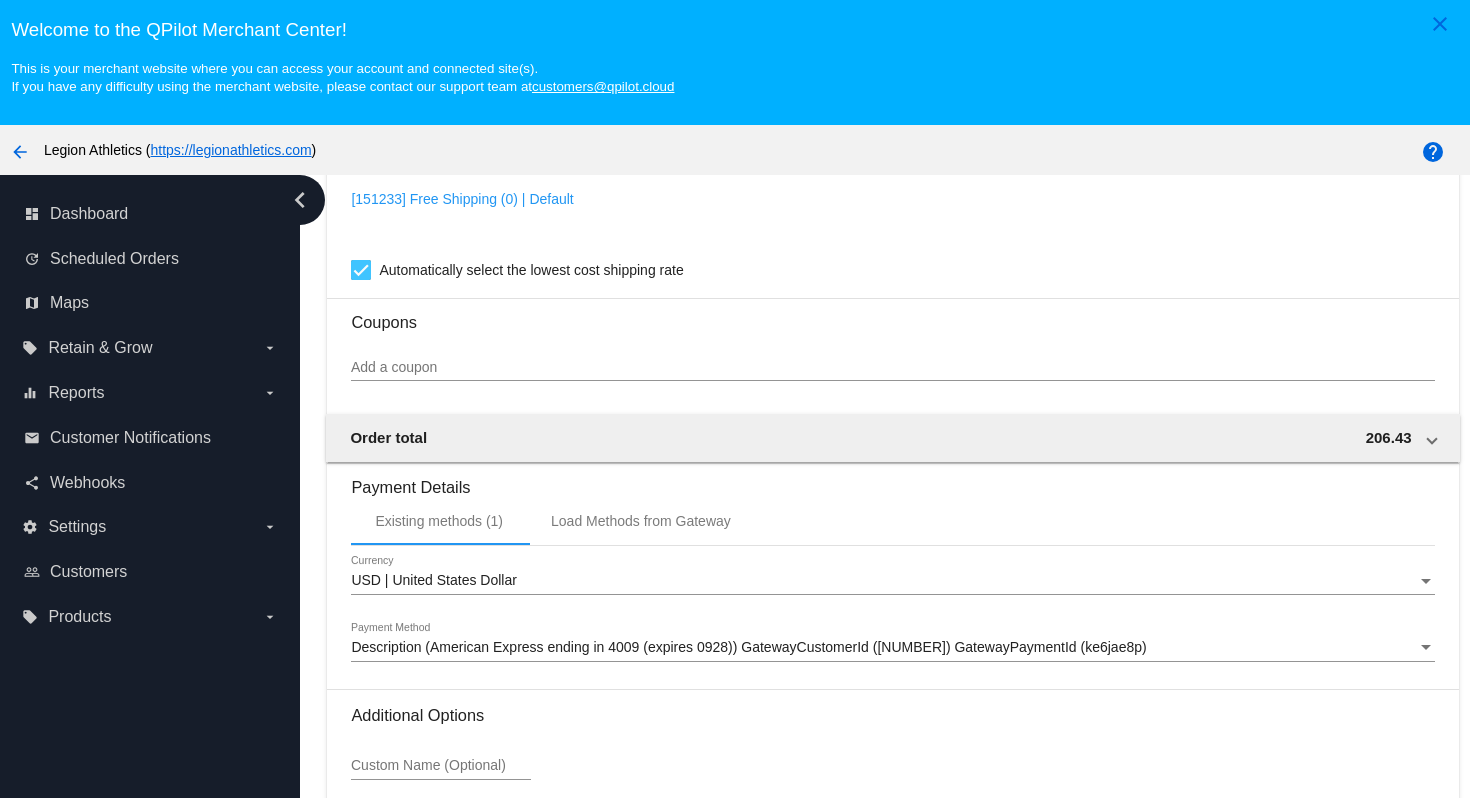 scroll, scrollTop: 1960, scrollLeft: 0, axis: vertical 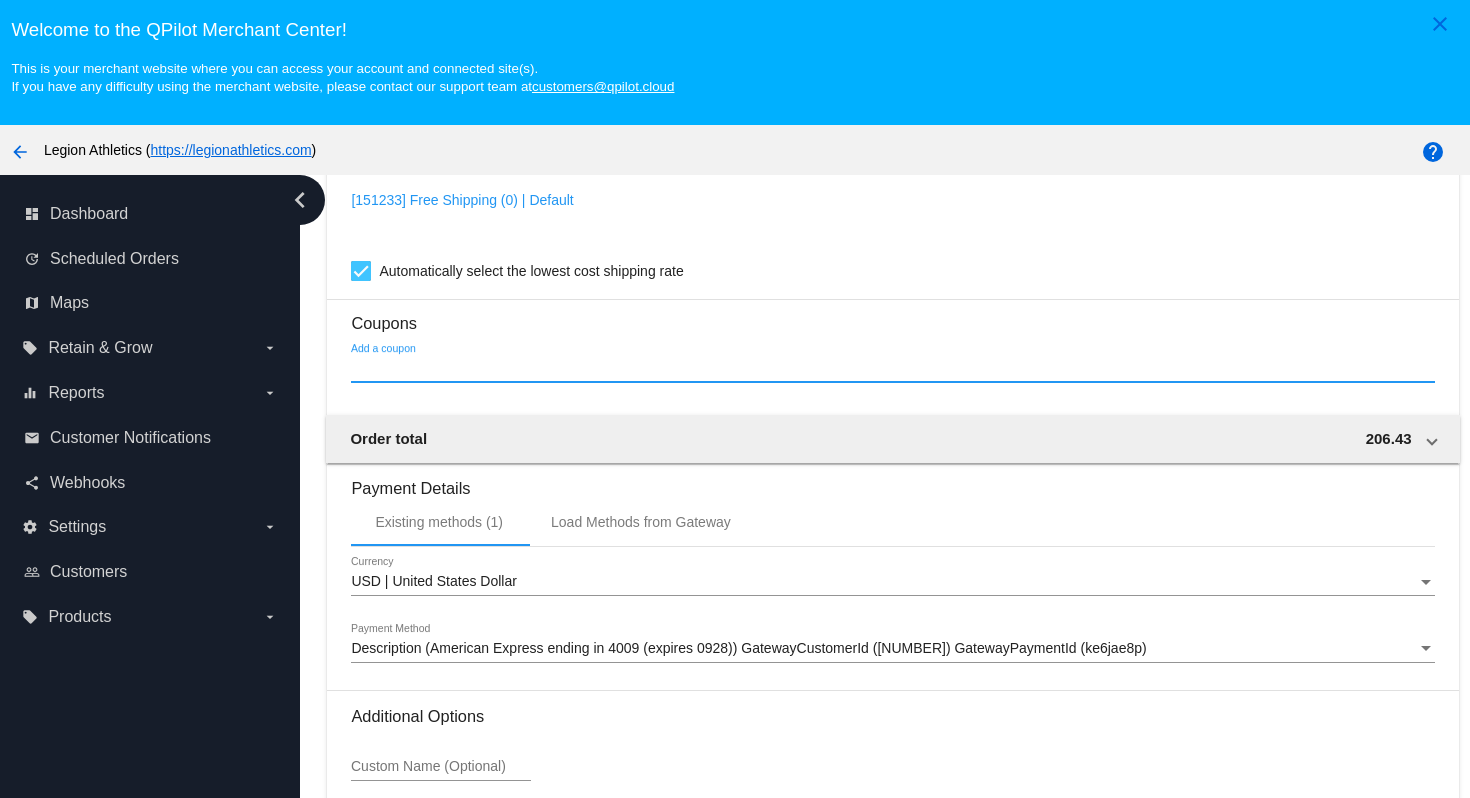 click on "Add a coupon" at bounding box center [892, 369] 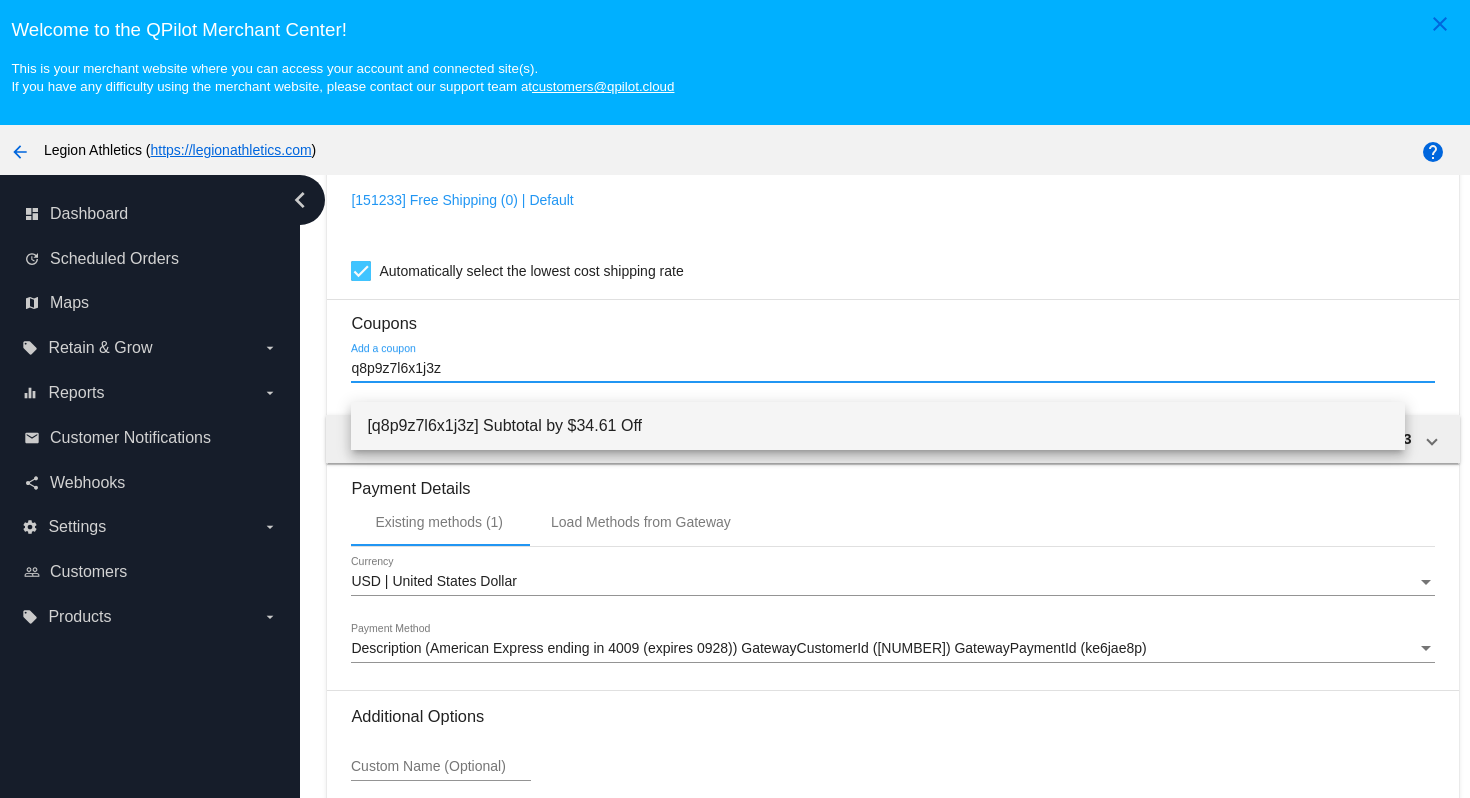 type on "q8p9z7l6x1j3z" 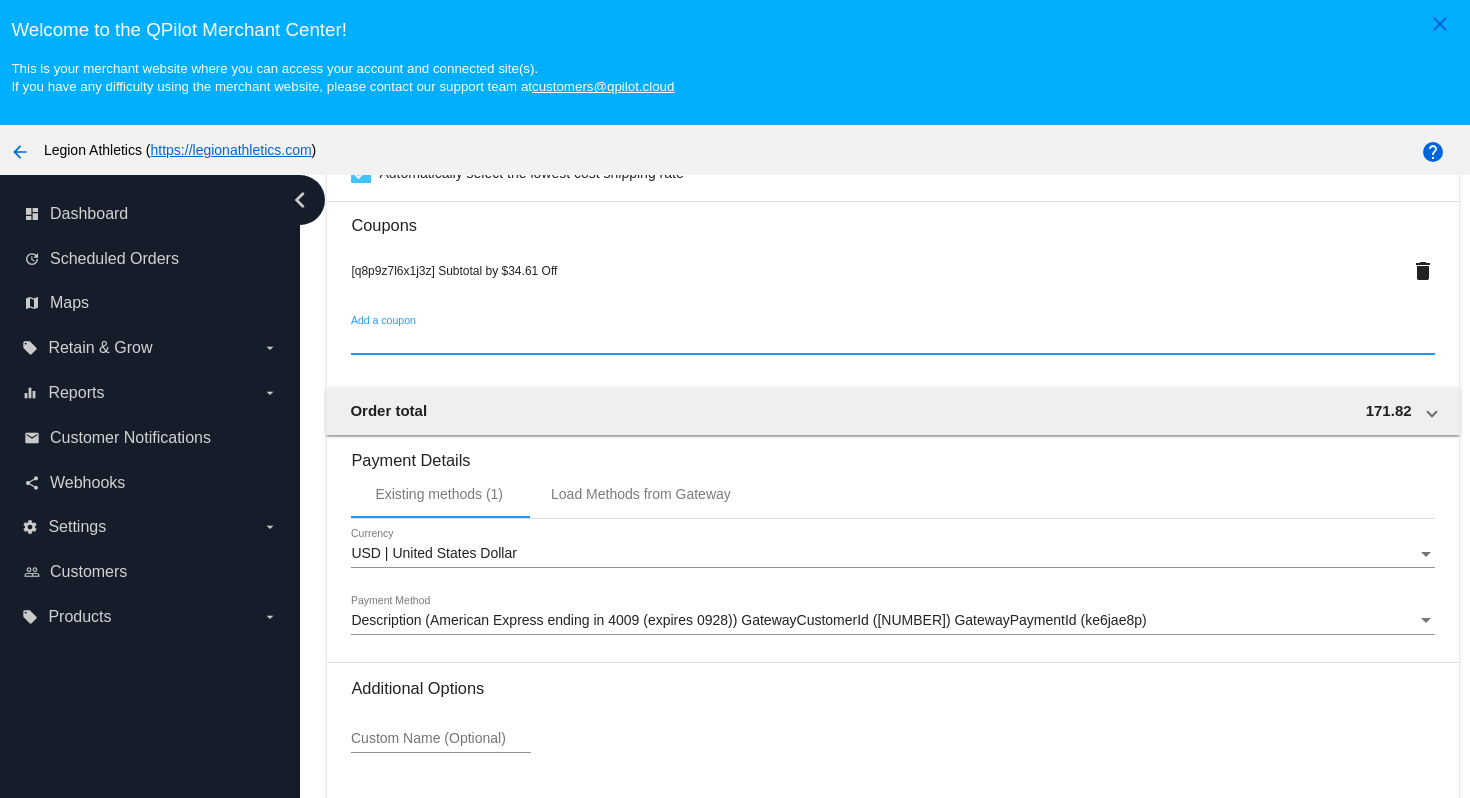 scroll, scrollTop: 2150, scrollLeft: 0, axis: vertical 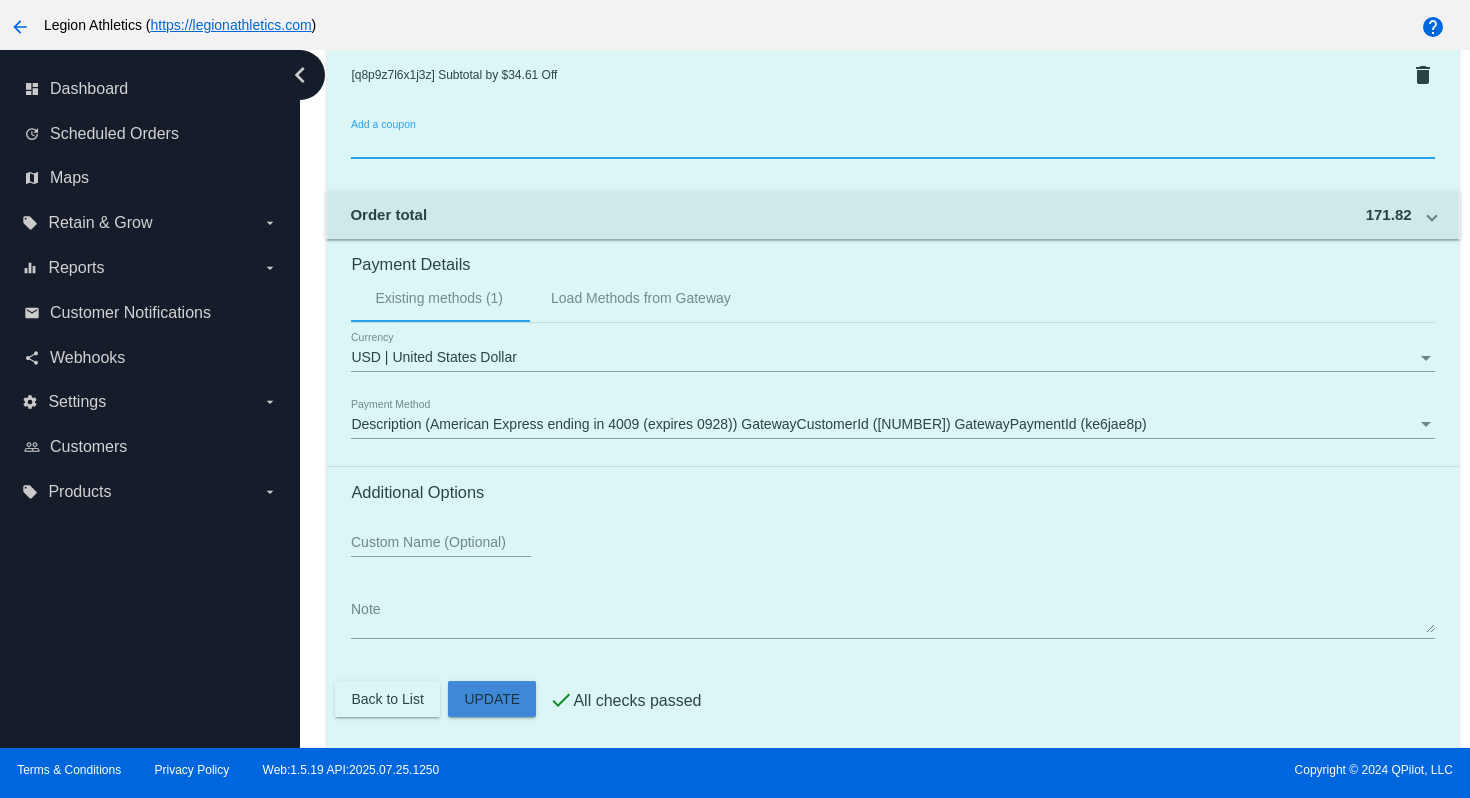 click on "Customer
2604926: [FIRST] [LAST]
[EMAIL]
Customer Shipping
Enter Shipping Address Select A Saved Address (0)
[FIRST]
Shipping First Name
[LAST]
Shipping Last Name
US | USA
Shipping Country
[NUMBER] [STREET]
Shipping Street 1
Shipping Street 2
[CITY]
Shipping City
GA | Georgia
Shipping State
[POSTAL_CODE]
Shipping Postcode
Scheduled Order Details
Frequency:
Every 2 months
Active" 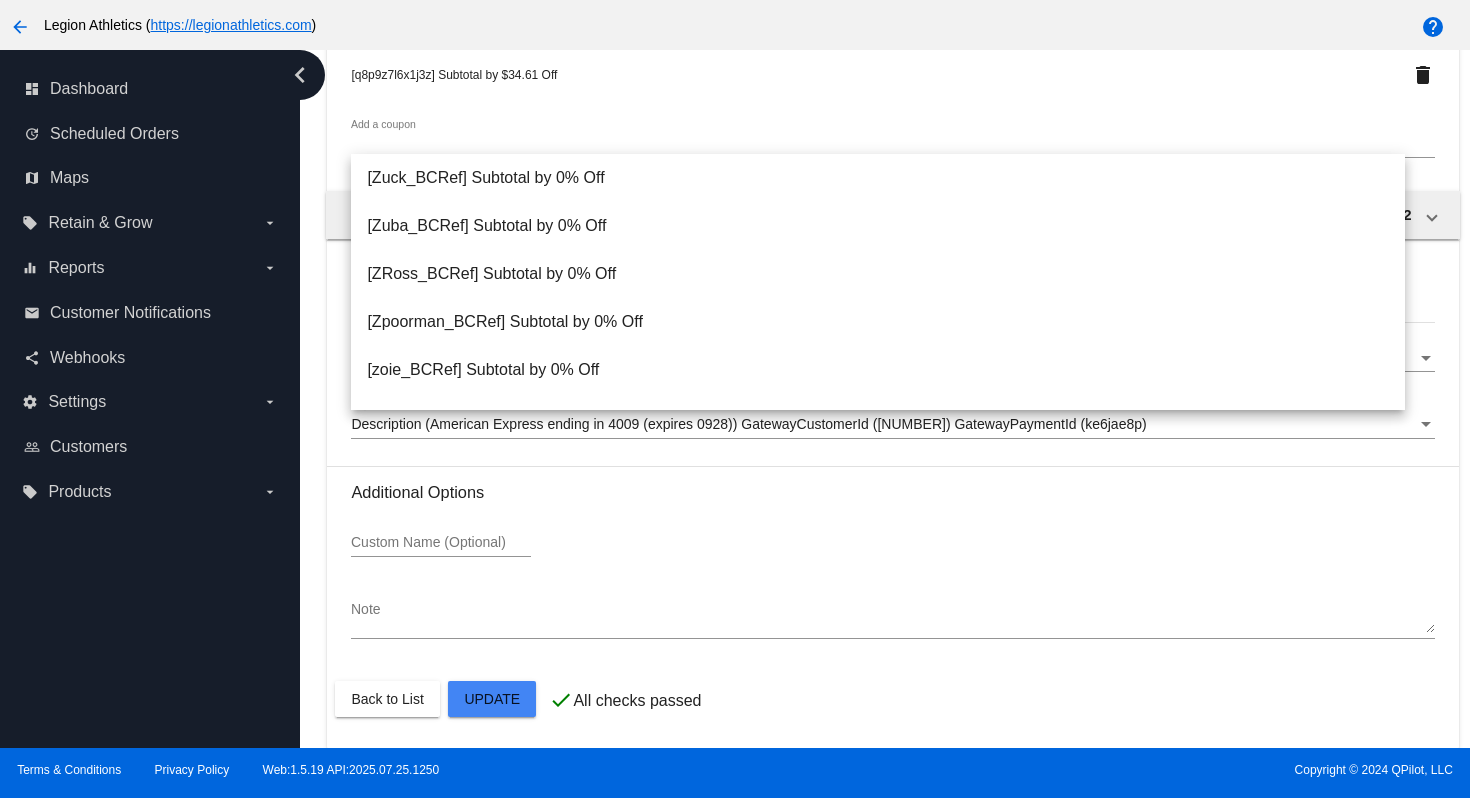 click on "Back to List
Update" 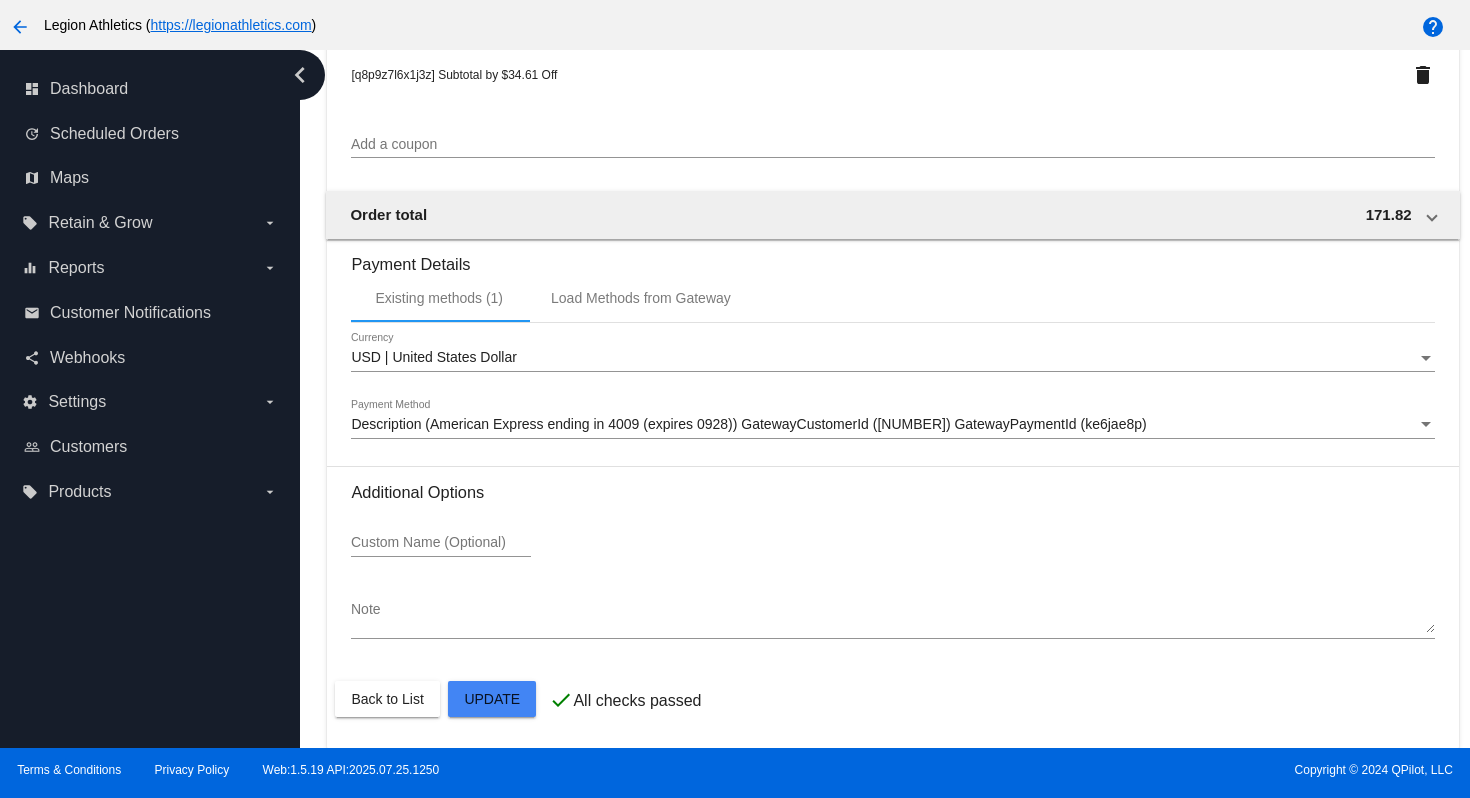 scroll, scrollTop: 1765, scrollLeft: 0, axis: vertical 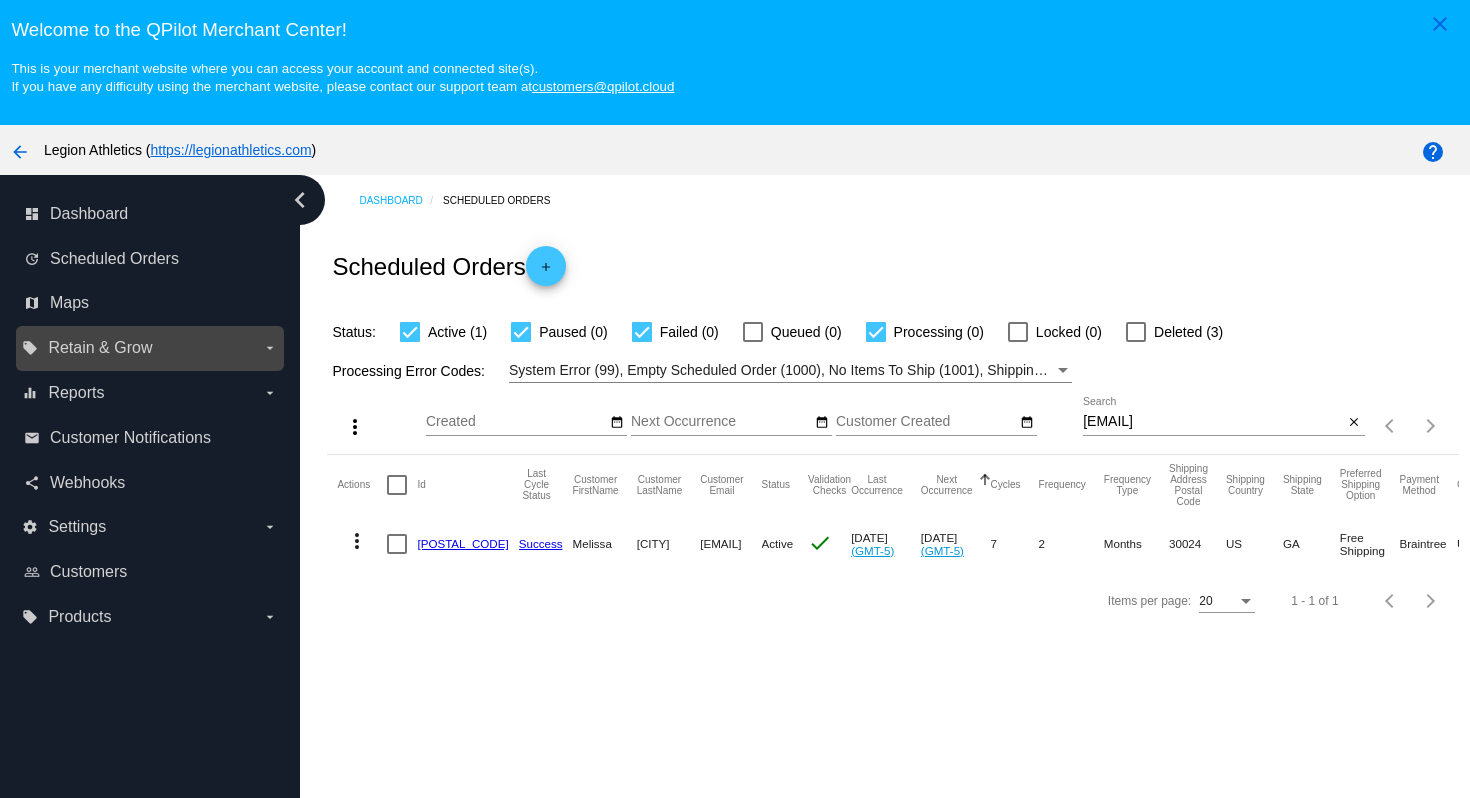 click on "local_offer
Retain & Grow
arrow_drop_down" at bounding box center (149, 348) 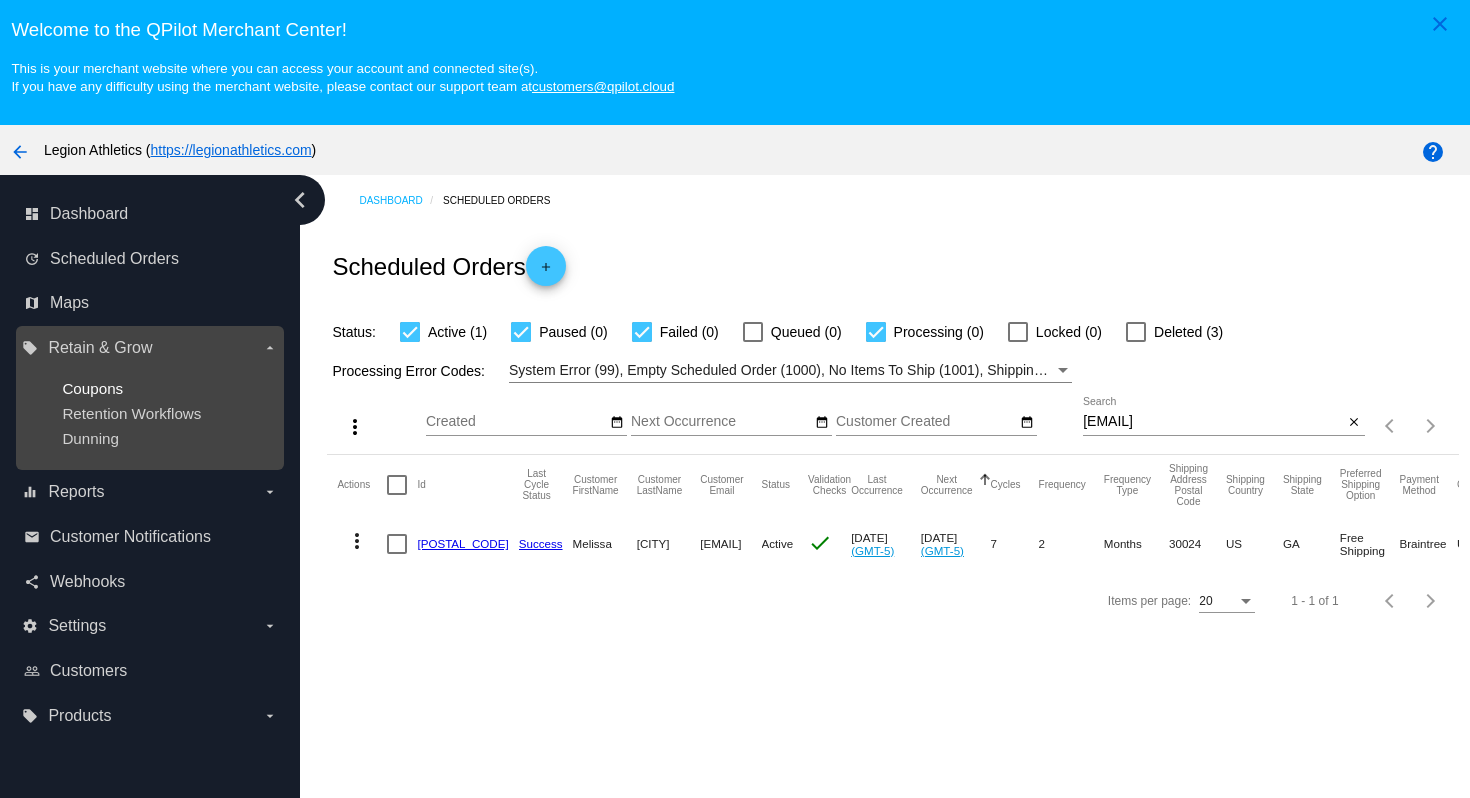 click on "Coupons" at bounding box center (92, 388) 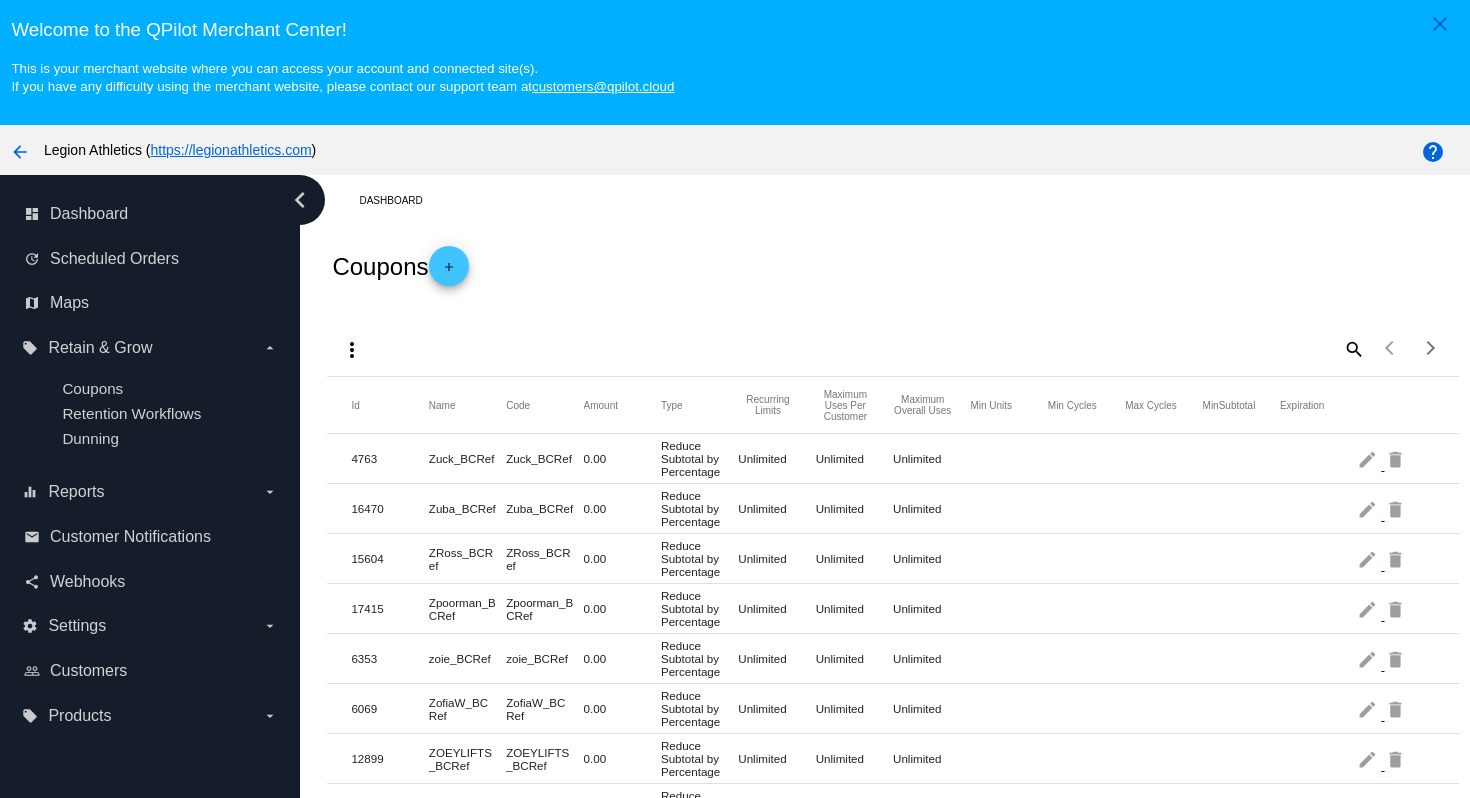click on "add" 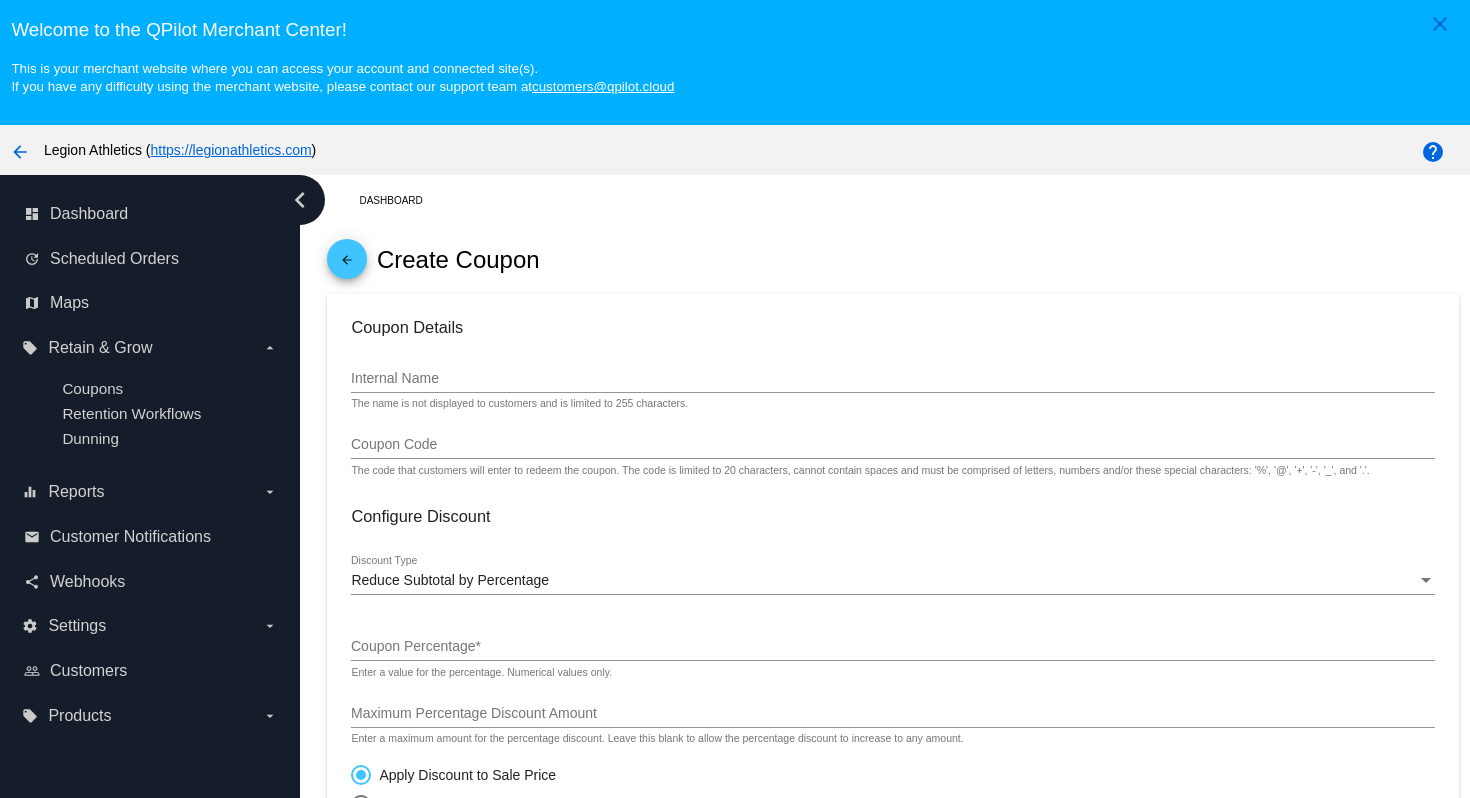click 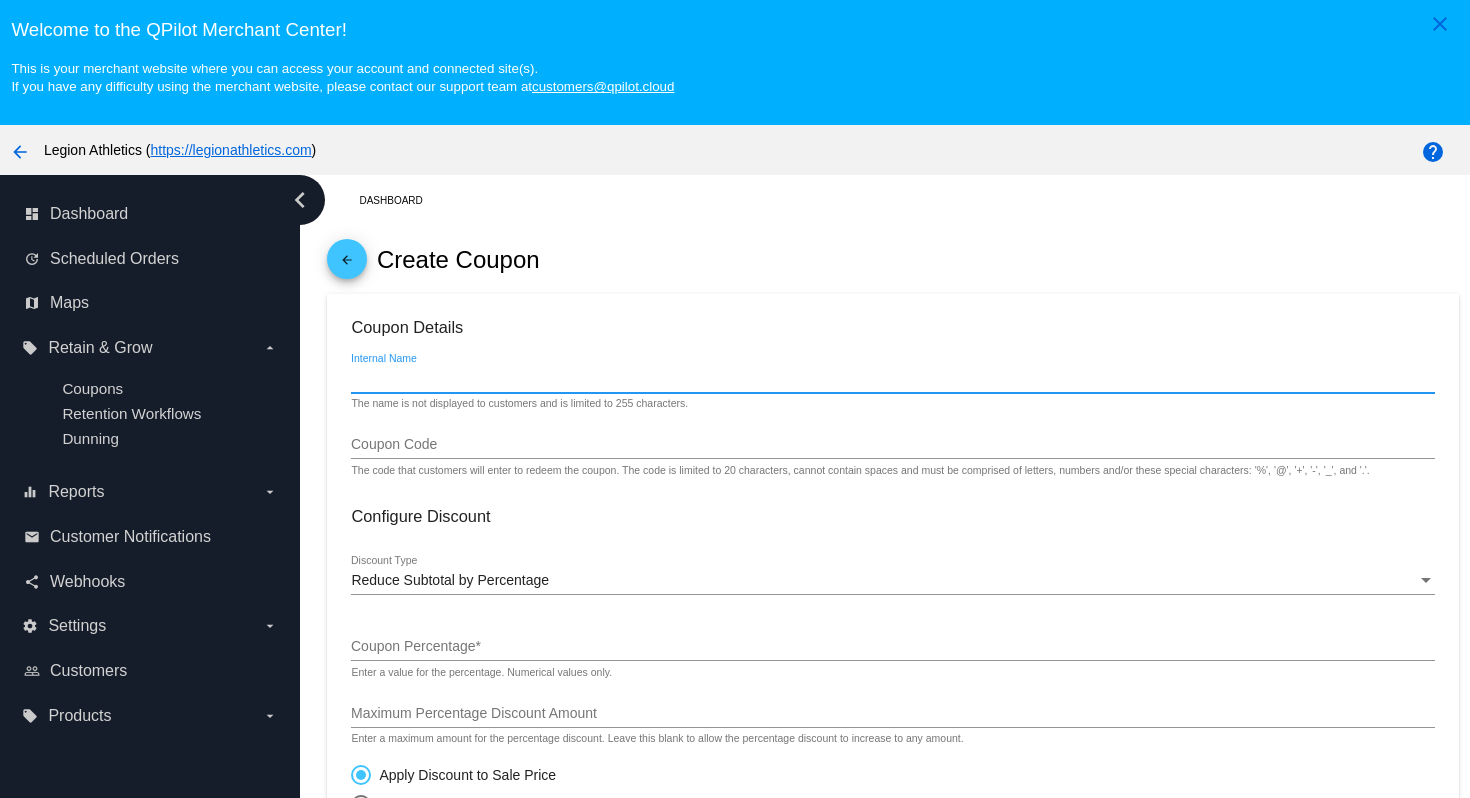 click on "Internal Name" at bounding box center (892, 379) 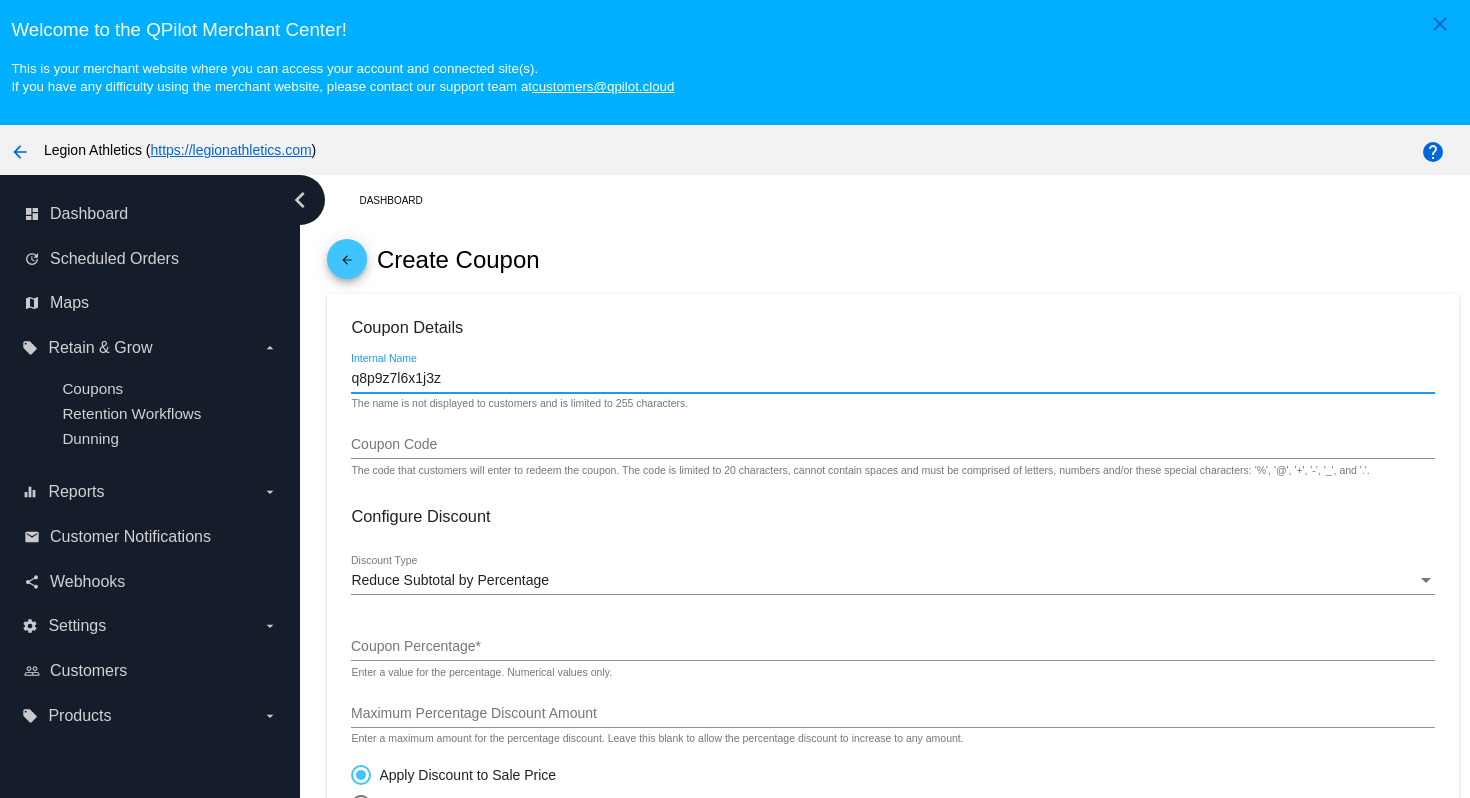 type on "q8p9z7l6x1j3z" 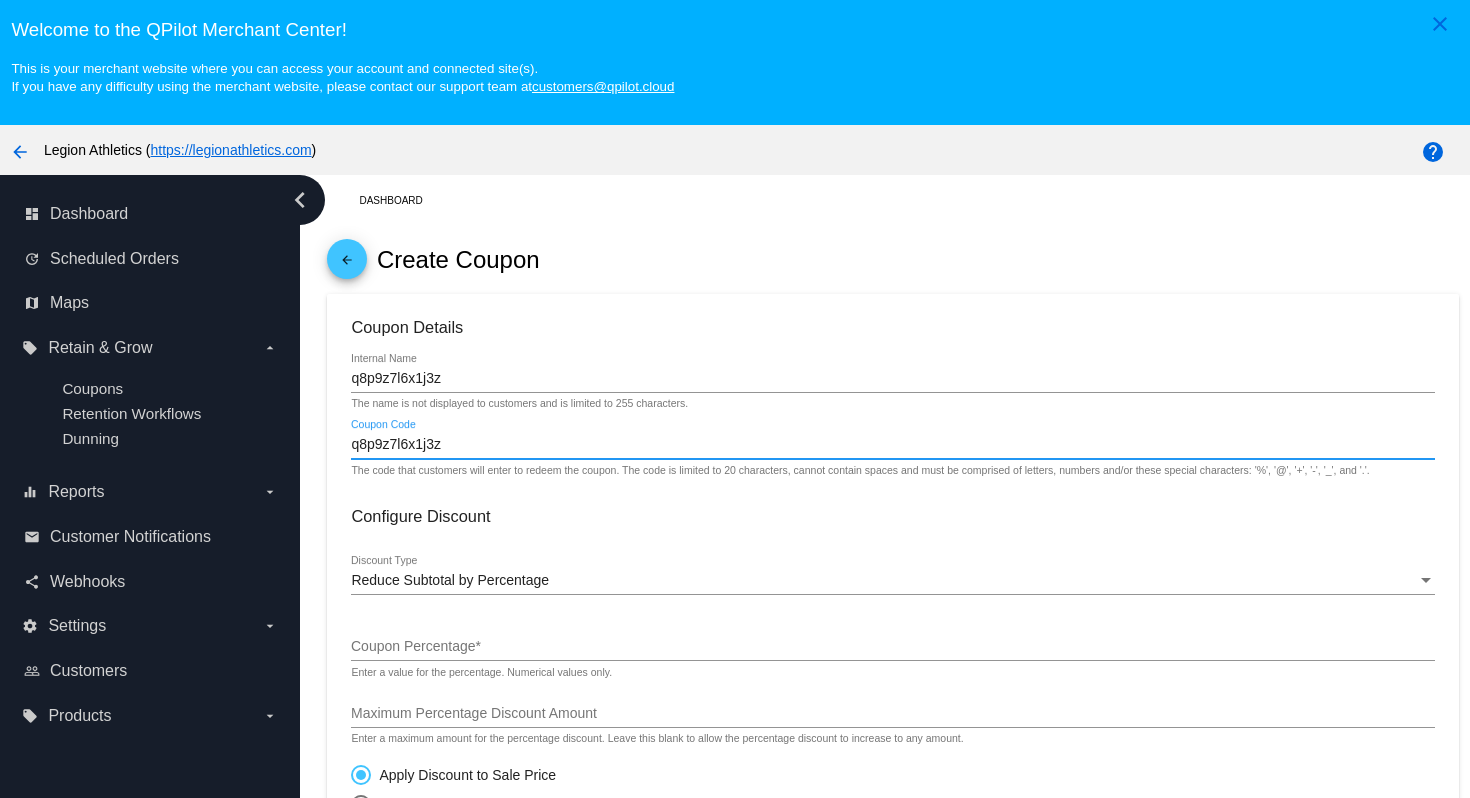 type on "q8p9z7l6x1j3z" 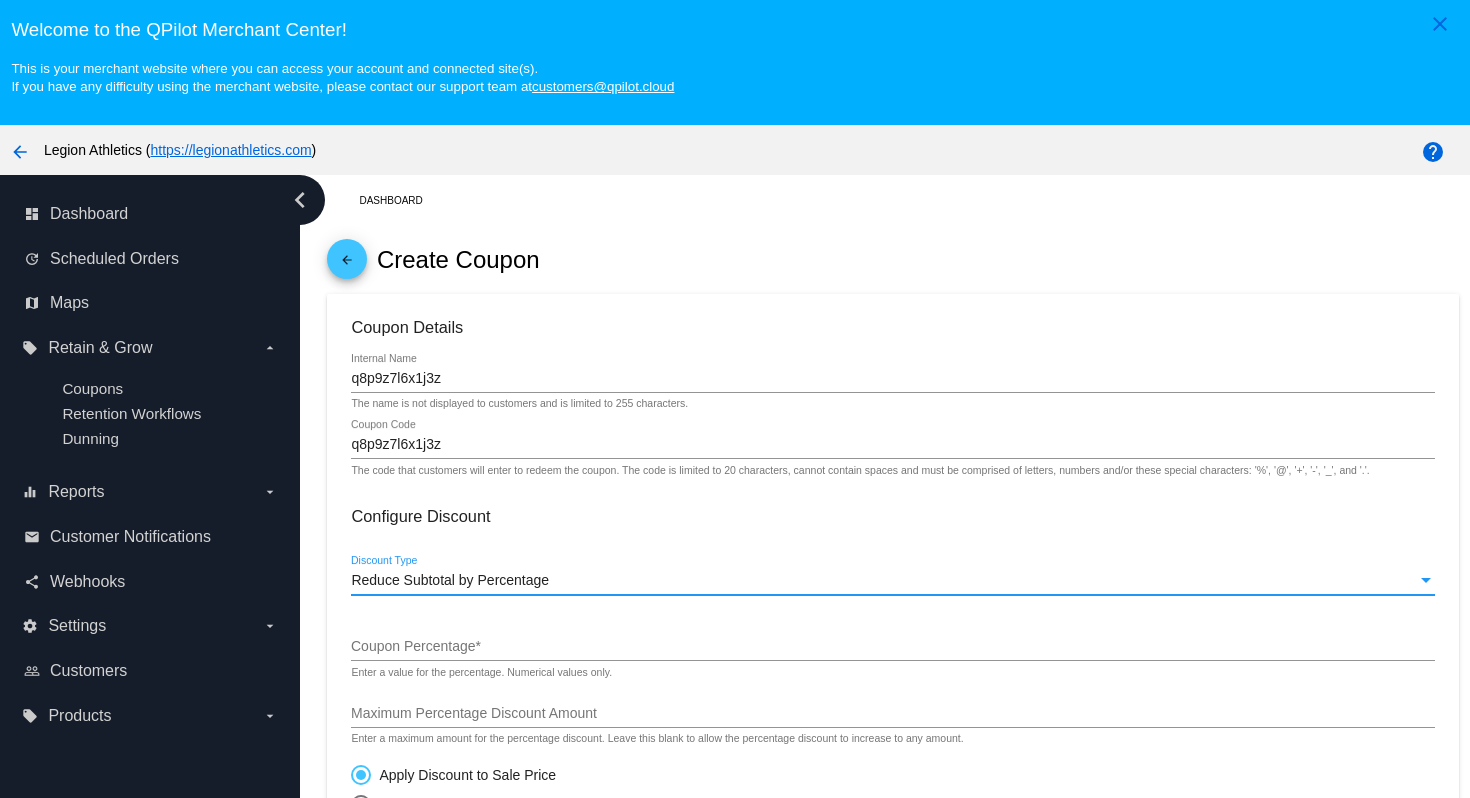 click on "Reduce Subtotal by Percentage" at bounding box center (450, 580) 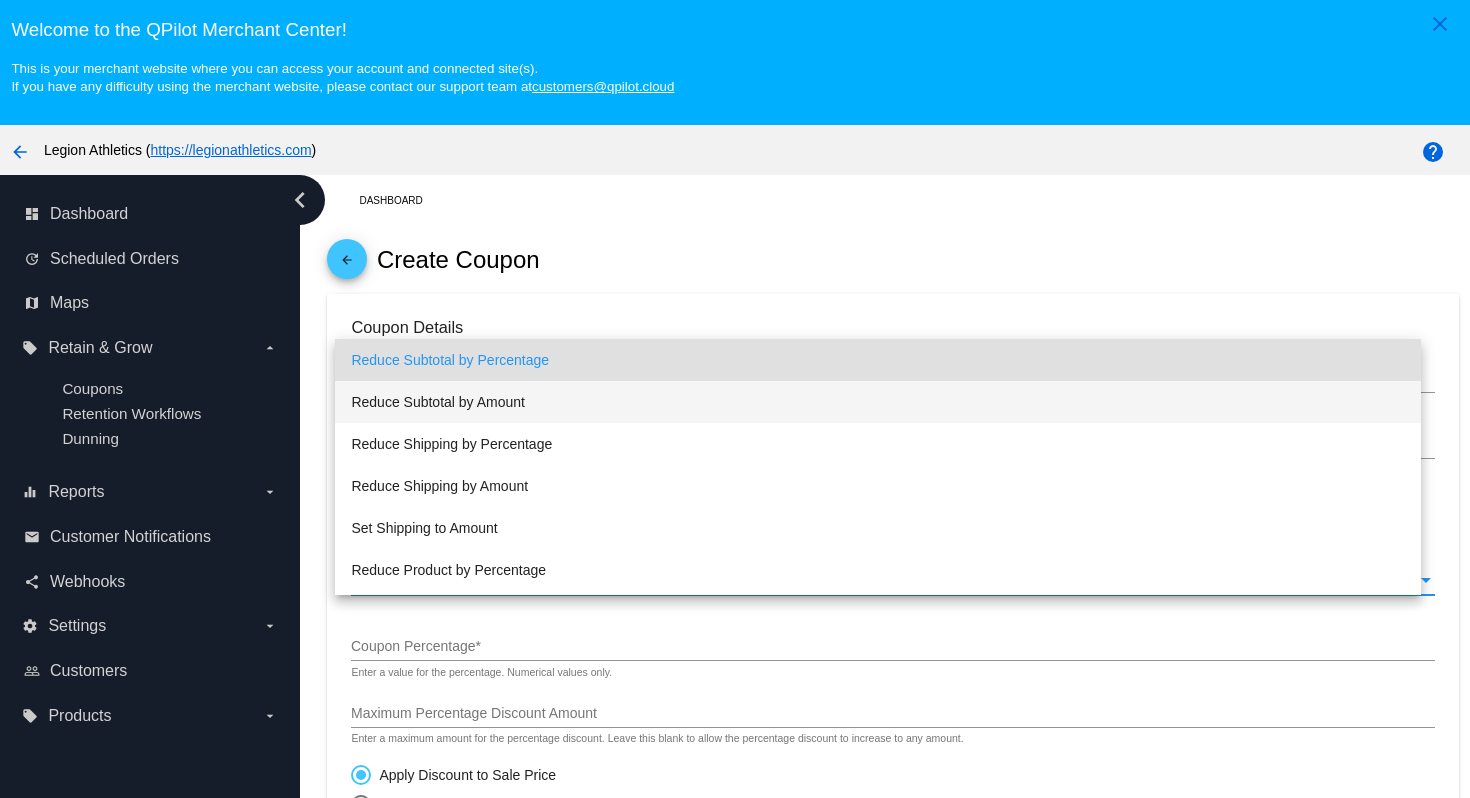 click on "Reduce Subtotal by Amount" at bounding box center [877, 402] 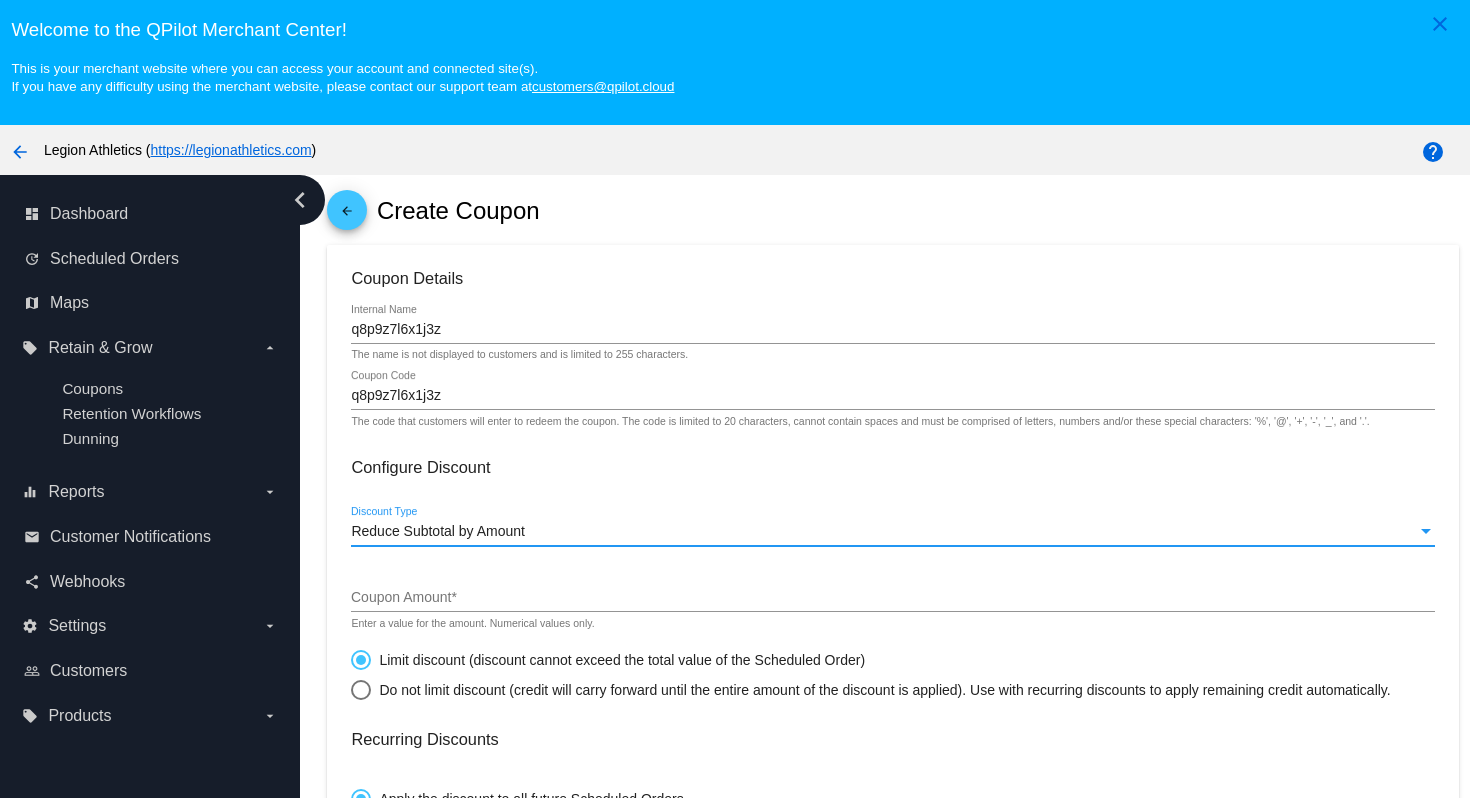 scroll, scrollTop: 136, scrollLeft: 0, axis: vertical 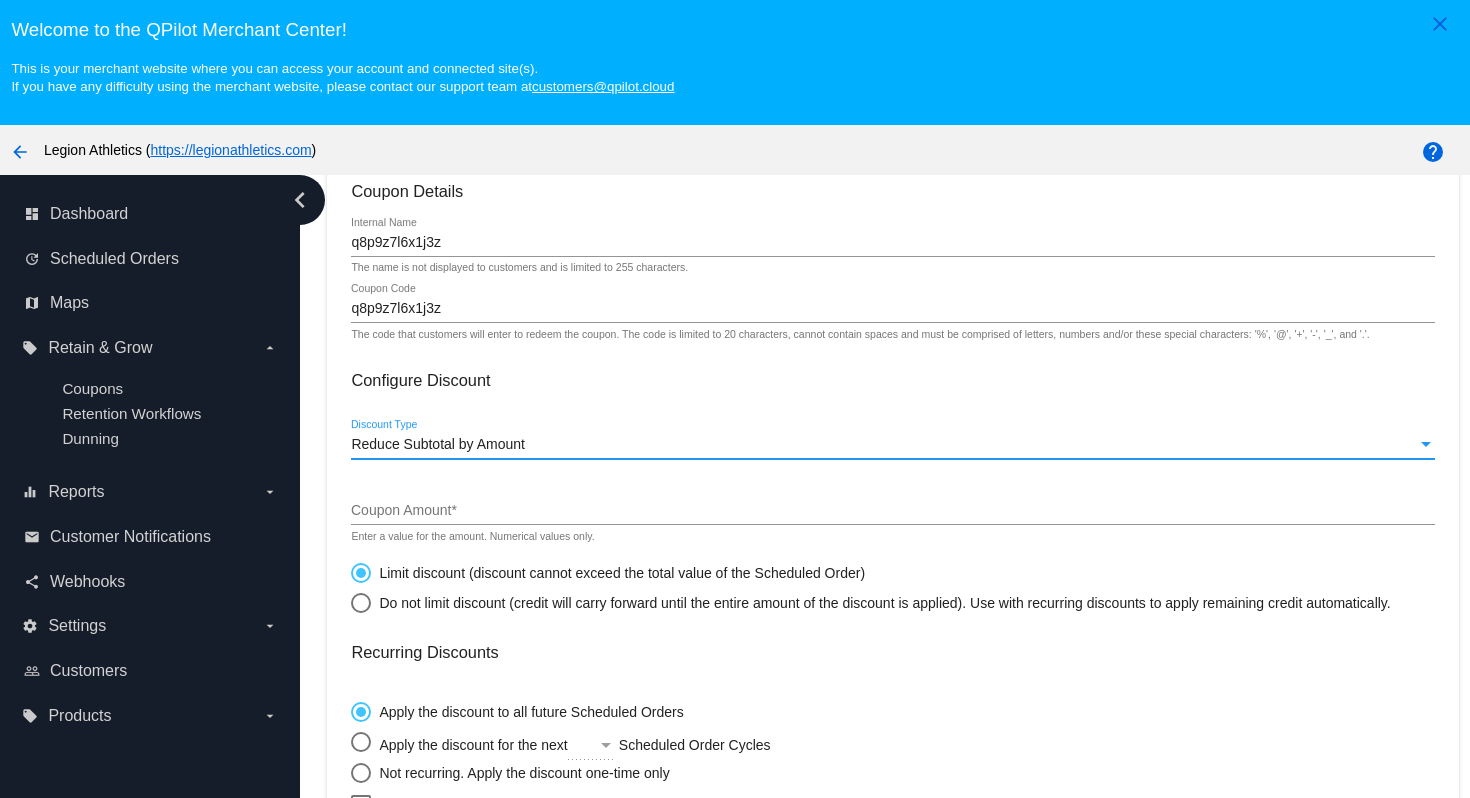 click on "Coupon Amount  *" at bounding box center (892, 511) 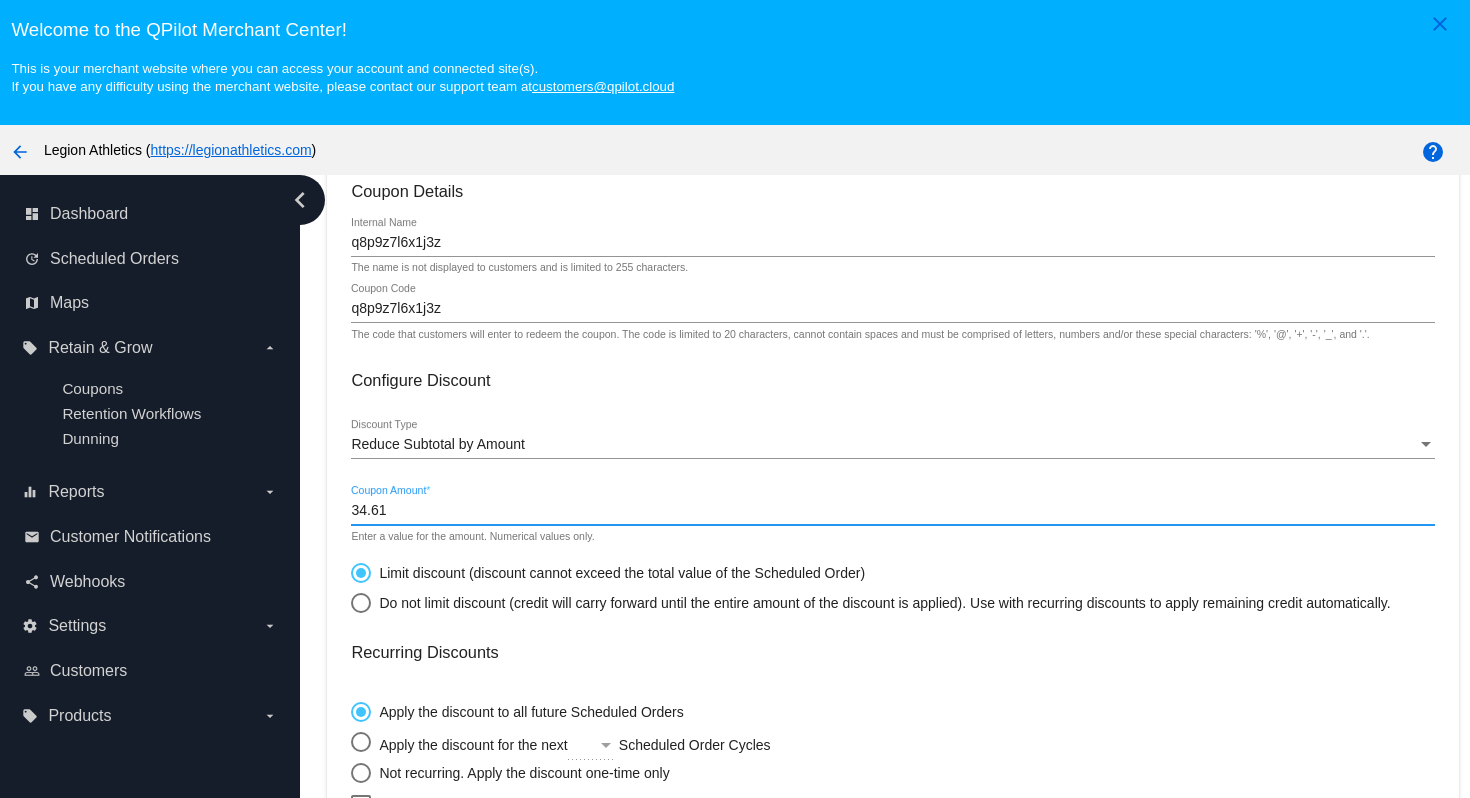 type on "34.61" 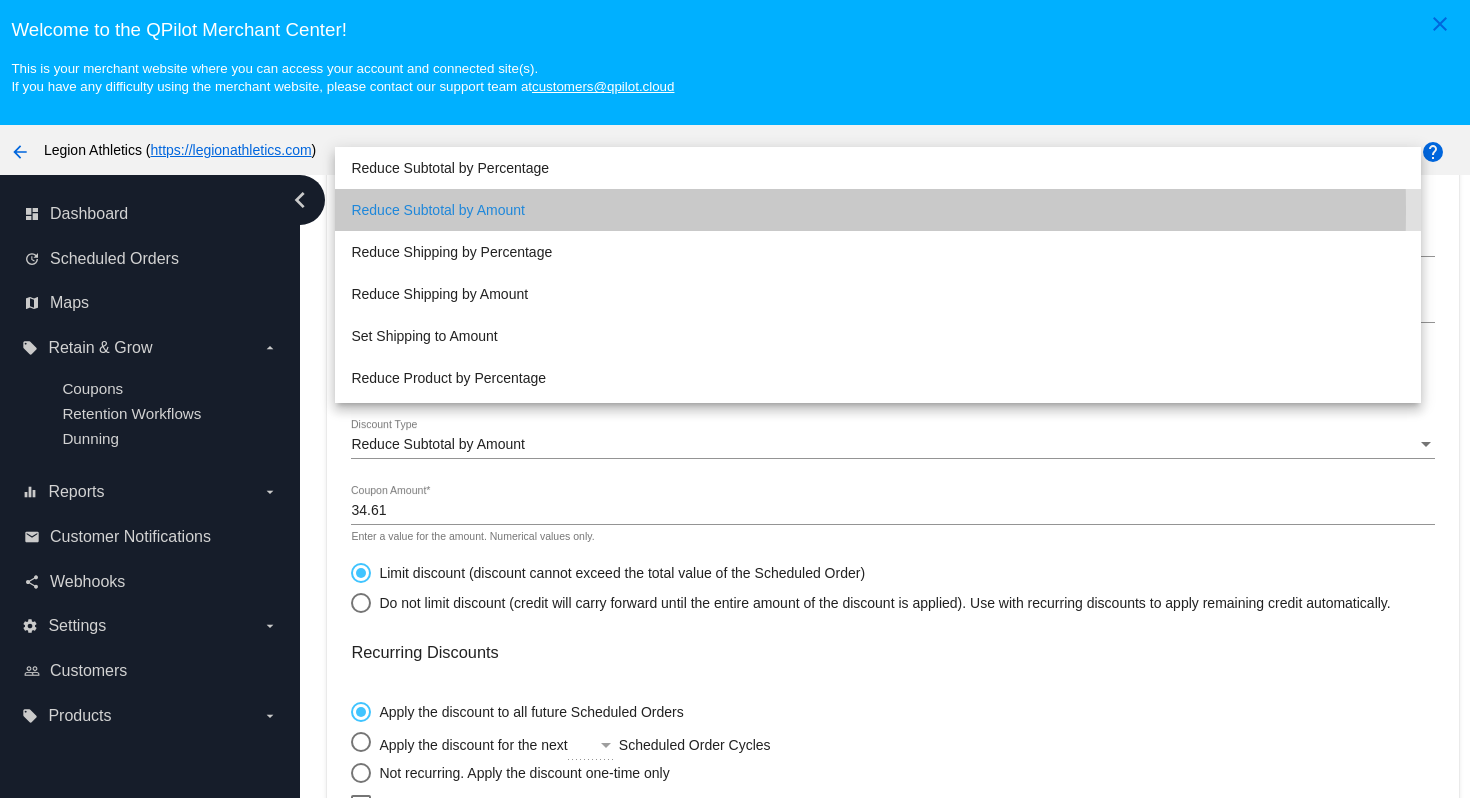 click on "Reduce Subtotal by Amount" at bounding box center (877, 210) 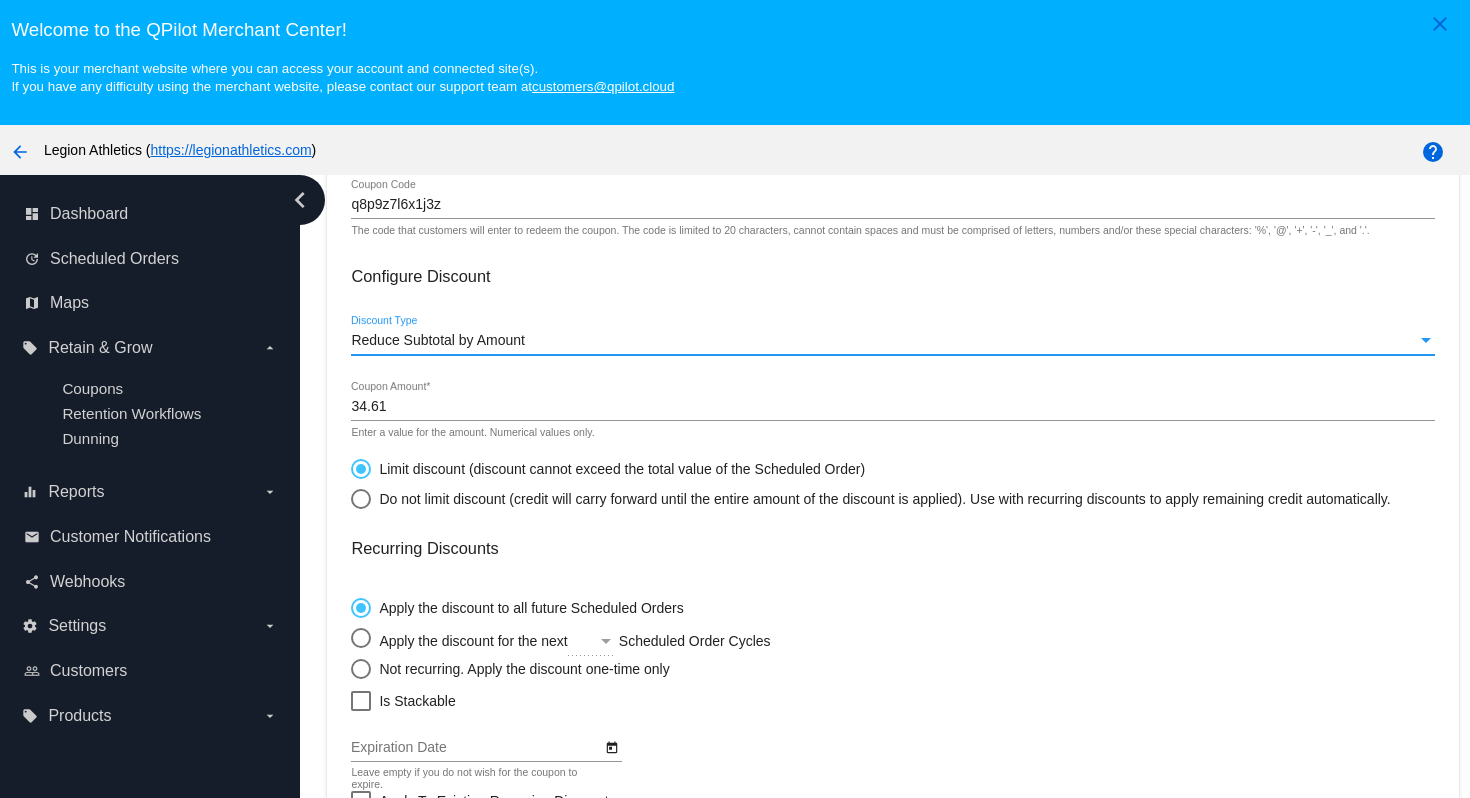 scroll, scrollTop: 354, scrollLeft: 0, axis: vertical 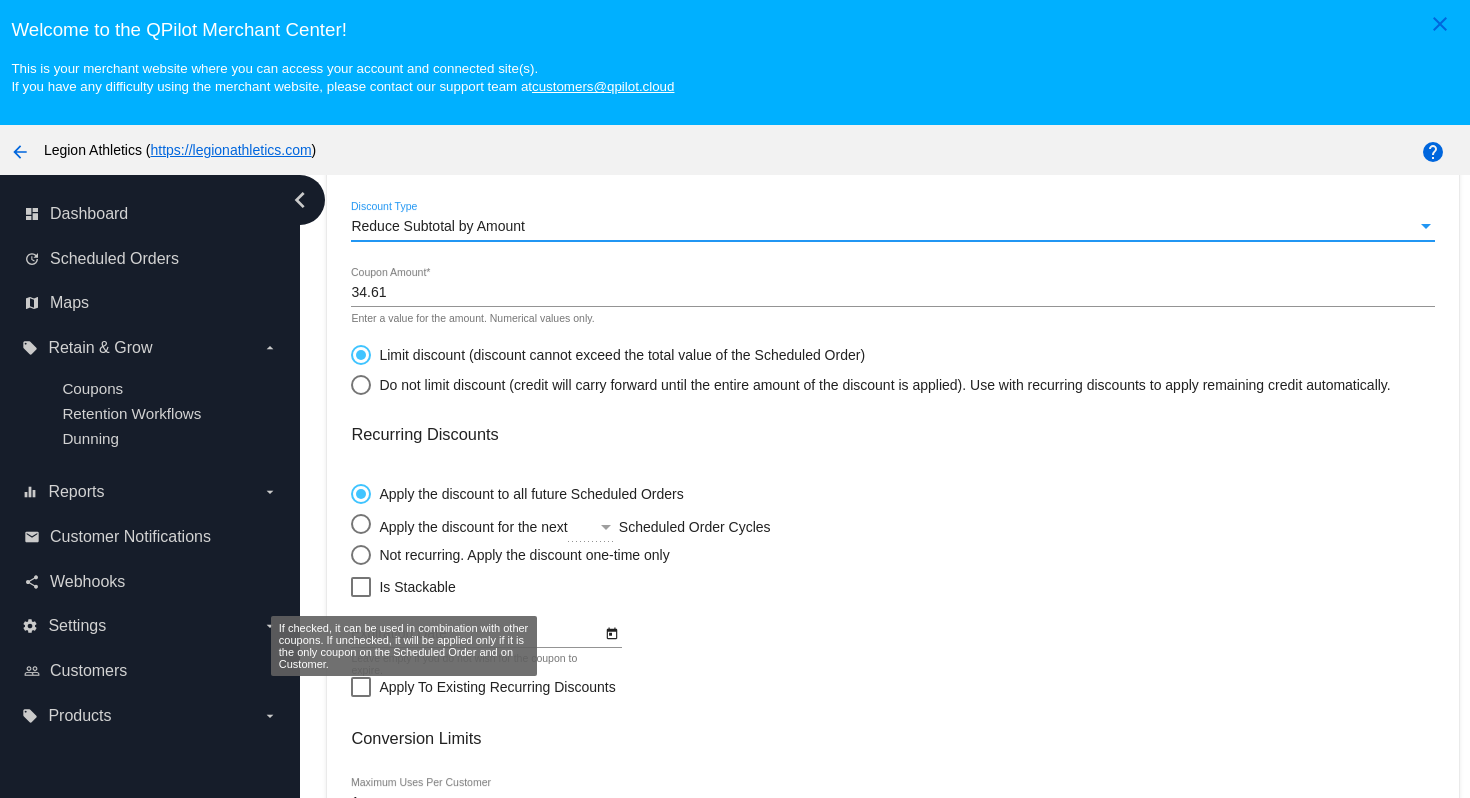 click at bounding box center [361, 587] 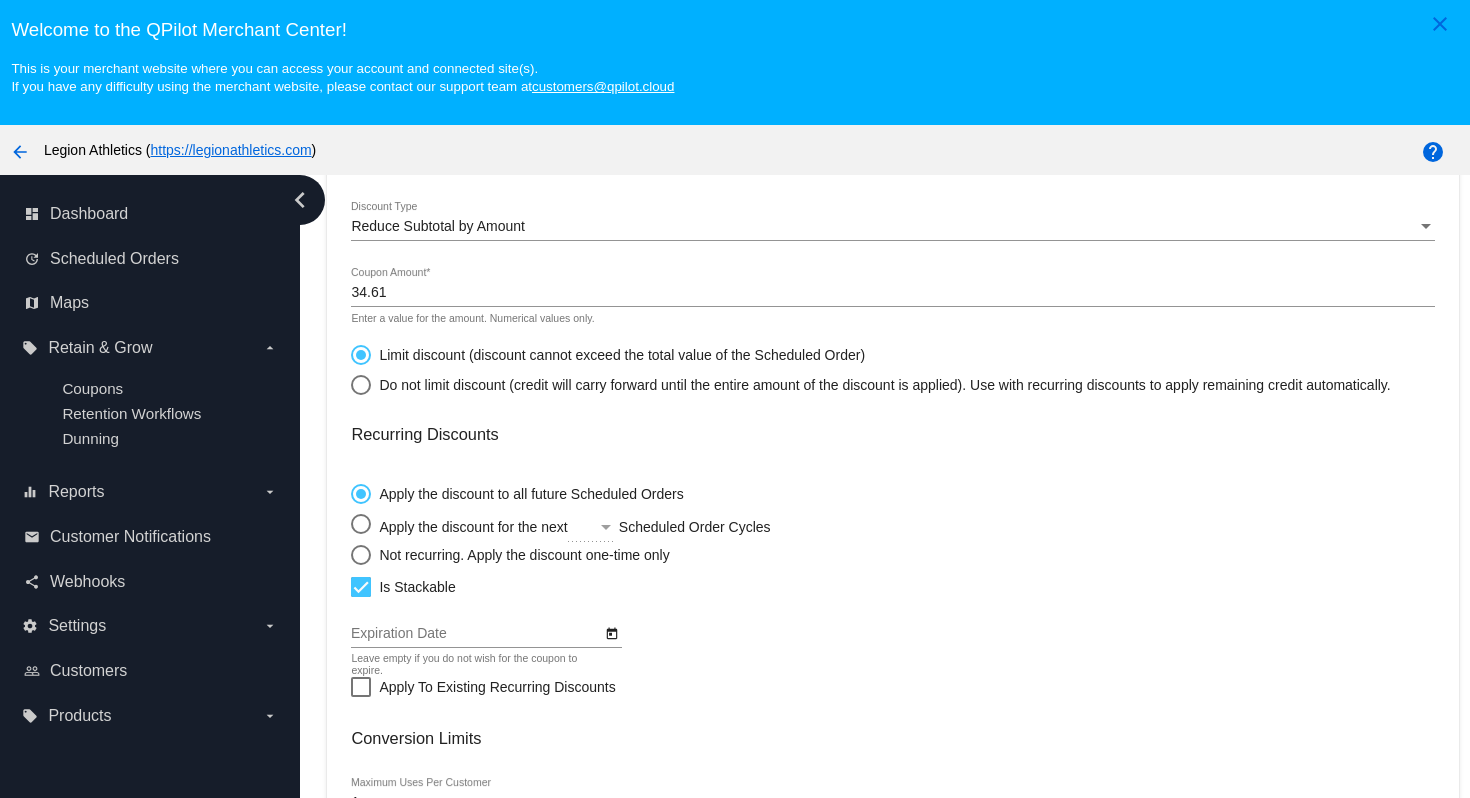click at bounding box center [361, 555] 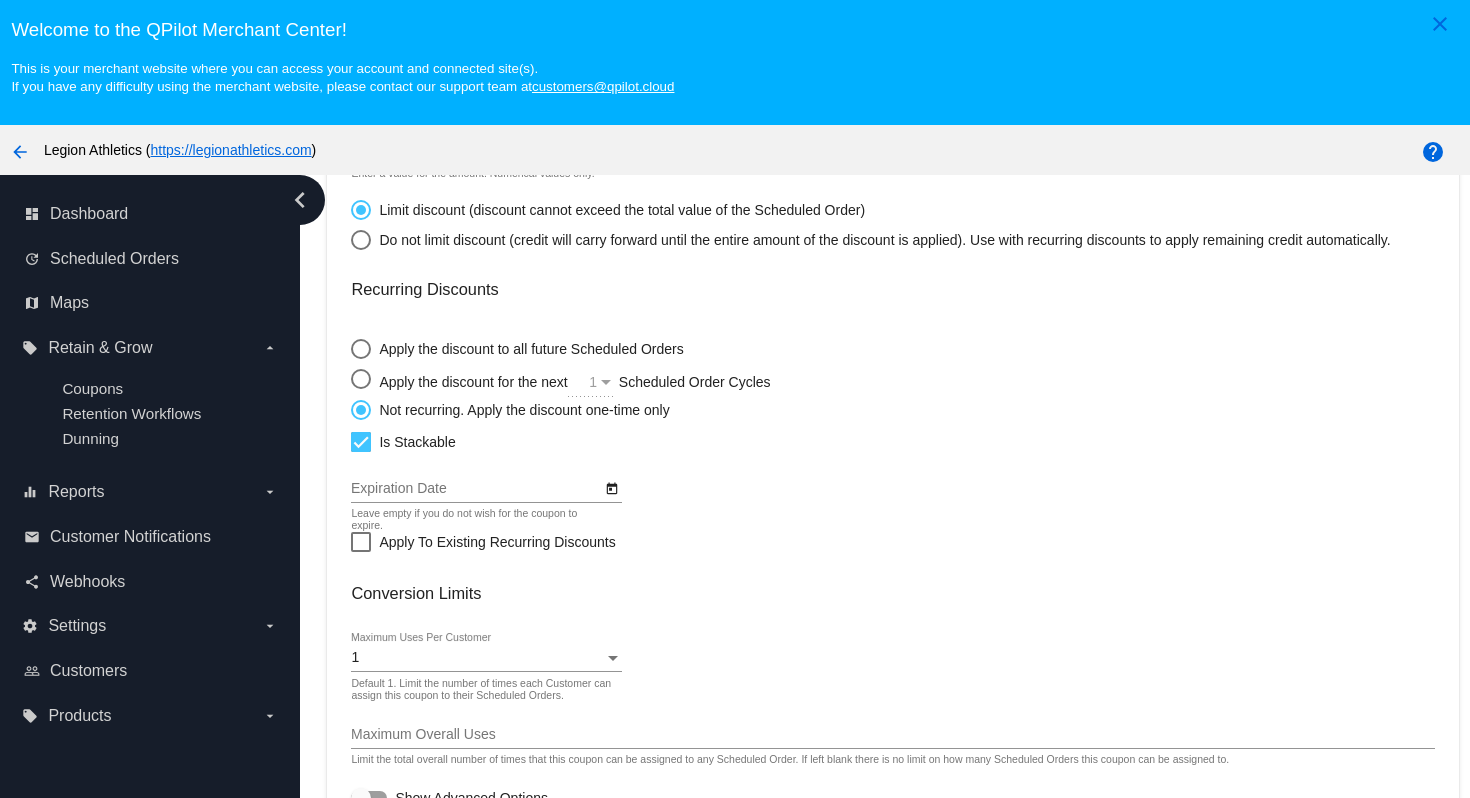 scroll, scrollTop: 520, scrollLeft: 0, axis: vertical 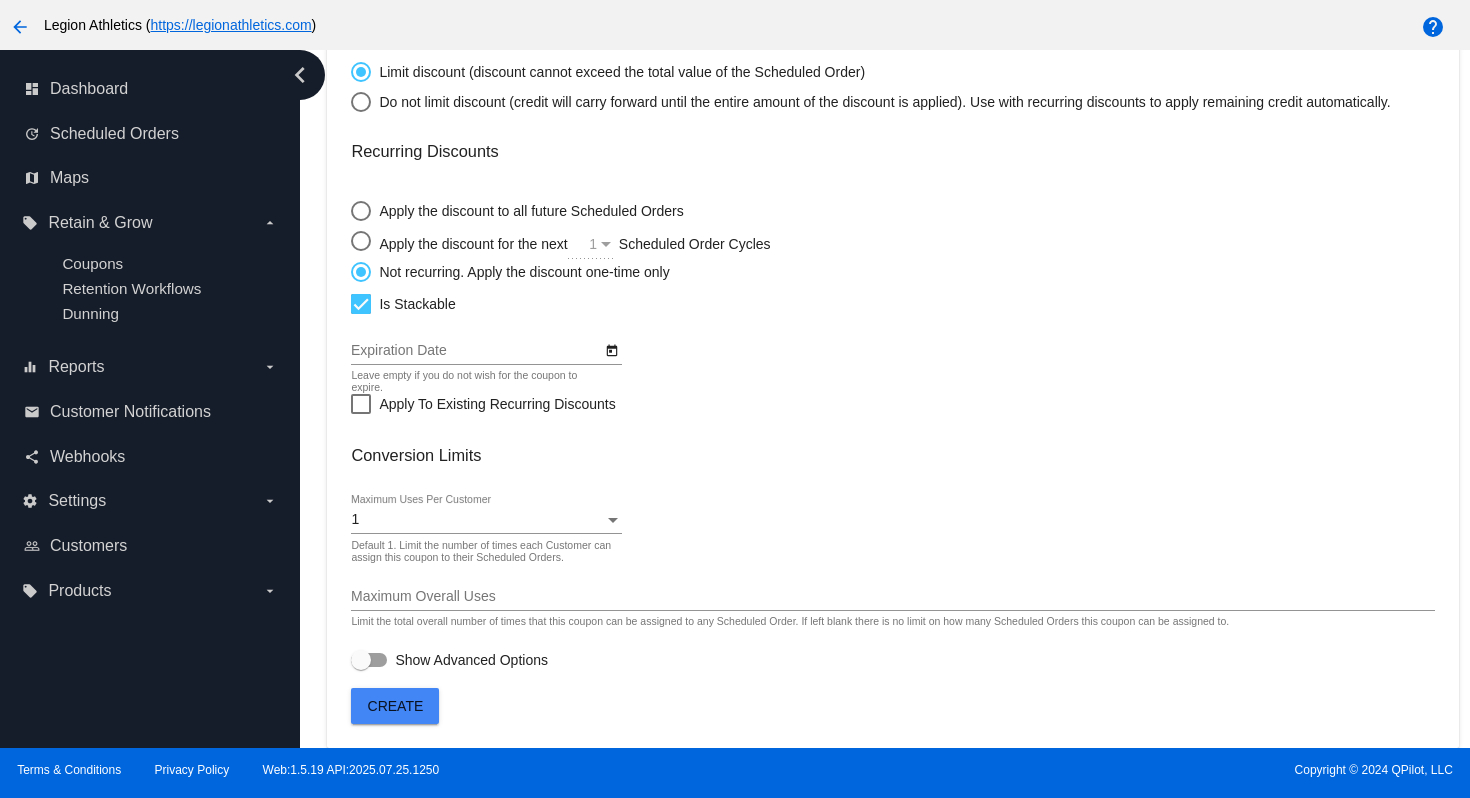 click on "Create" 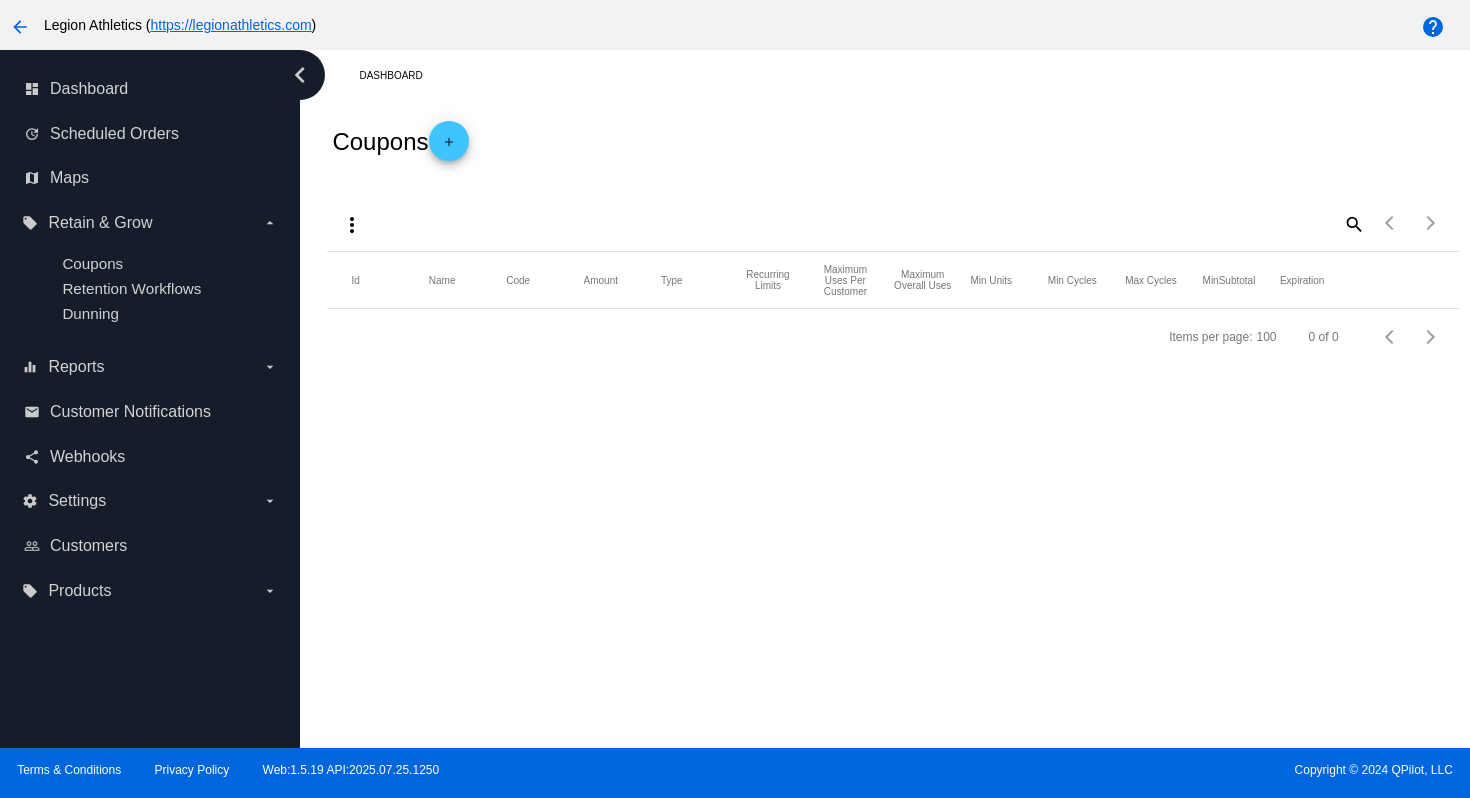 scroll, scrollTop: 0, scrollLeft: 0, axis: both 